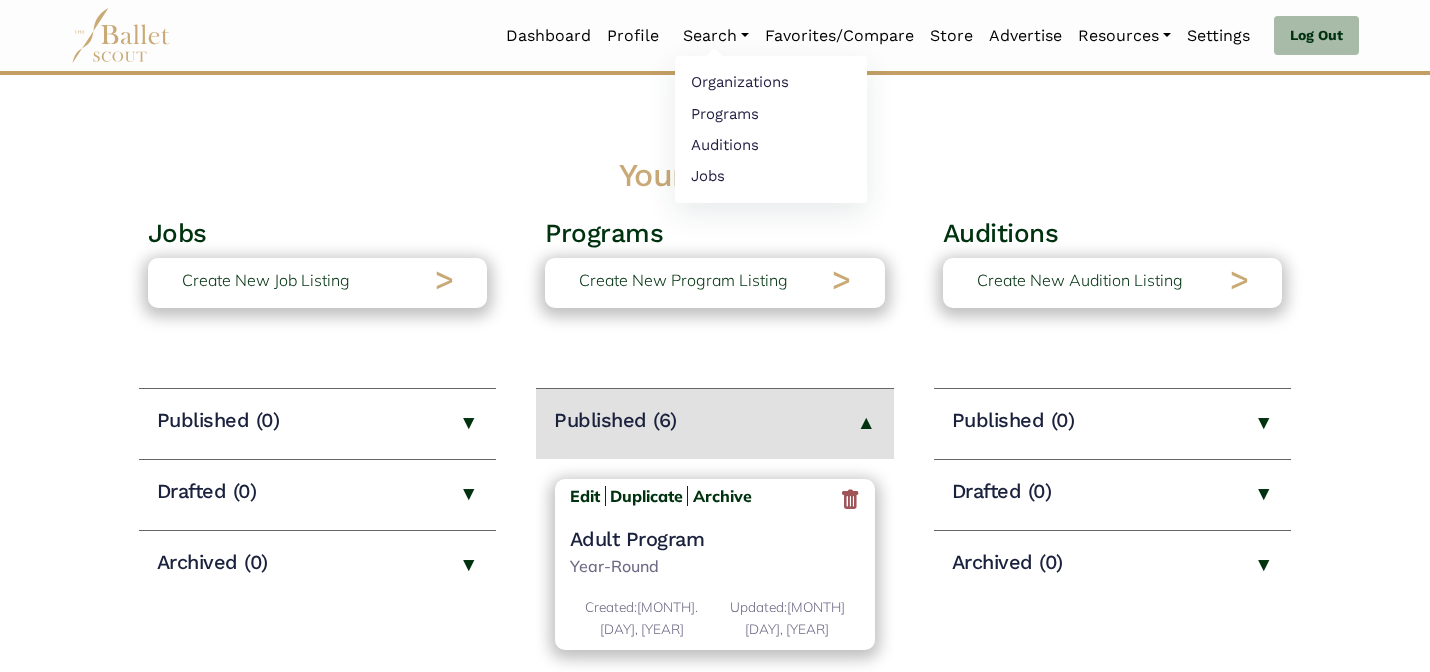 scroll, scrollTop: 240, scrollLeft: 0, axis: vertical 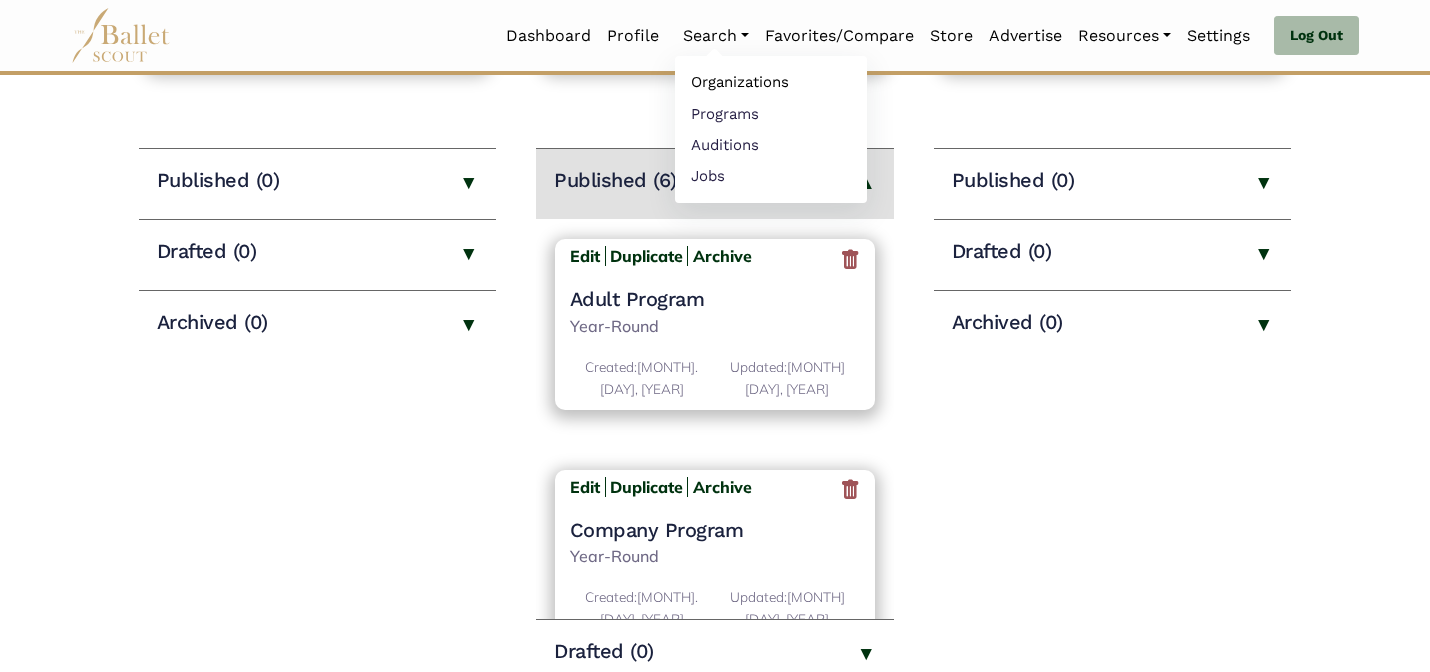 click on "Organizations" at bounding box center (771, 82) 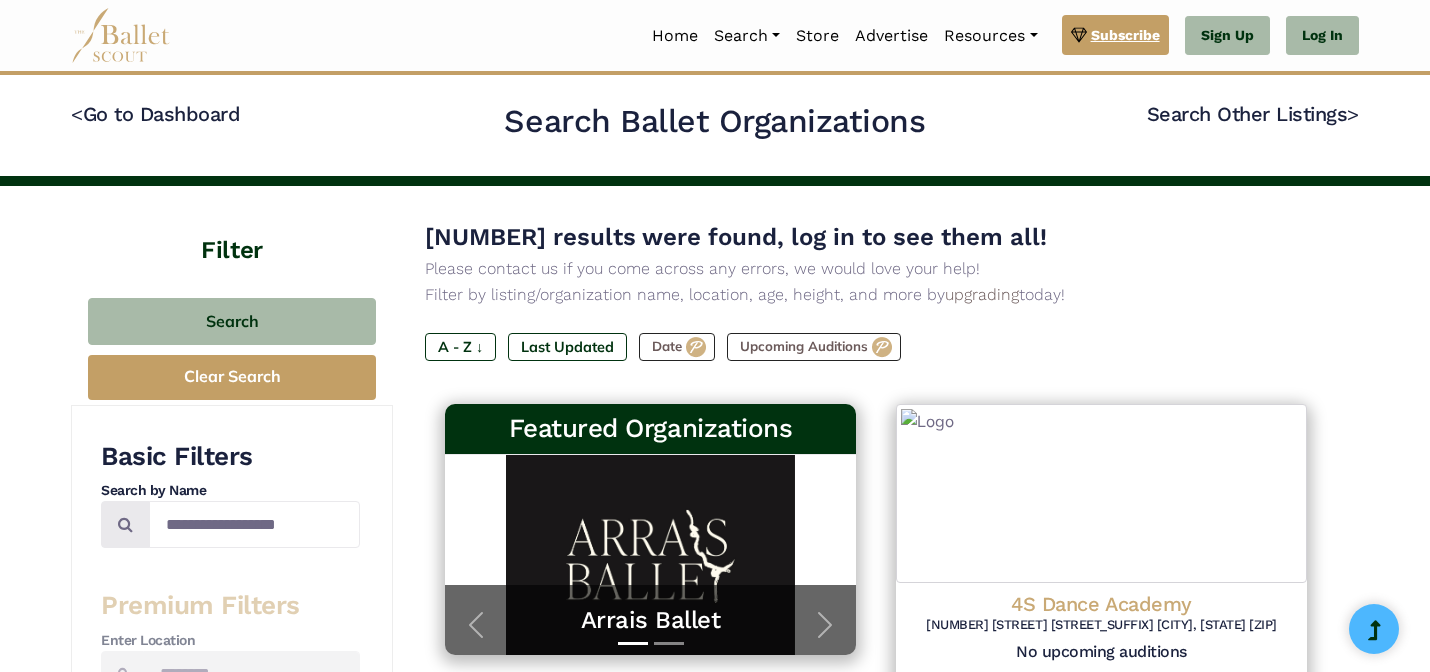scroll, scrollTop: 0, scrollLeft: 0, axis: both 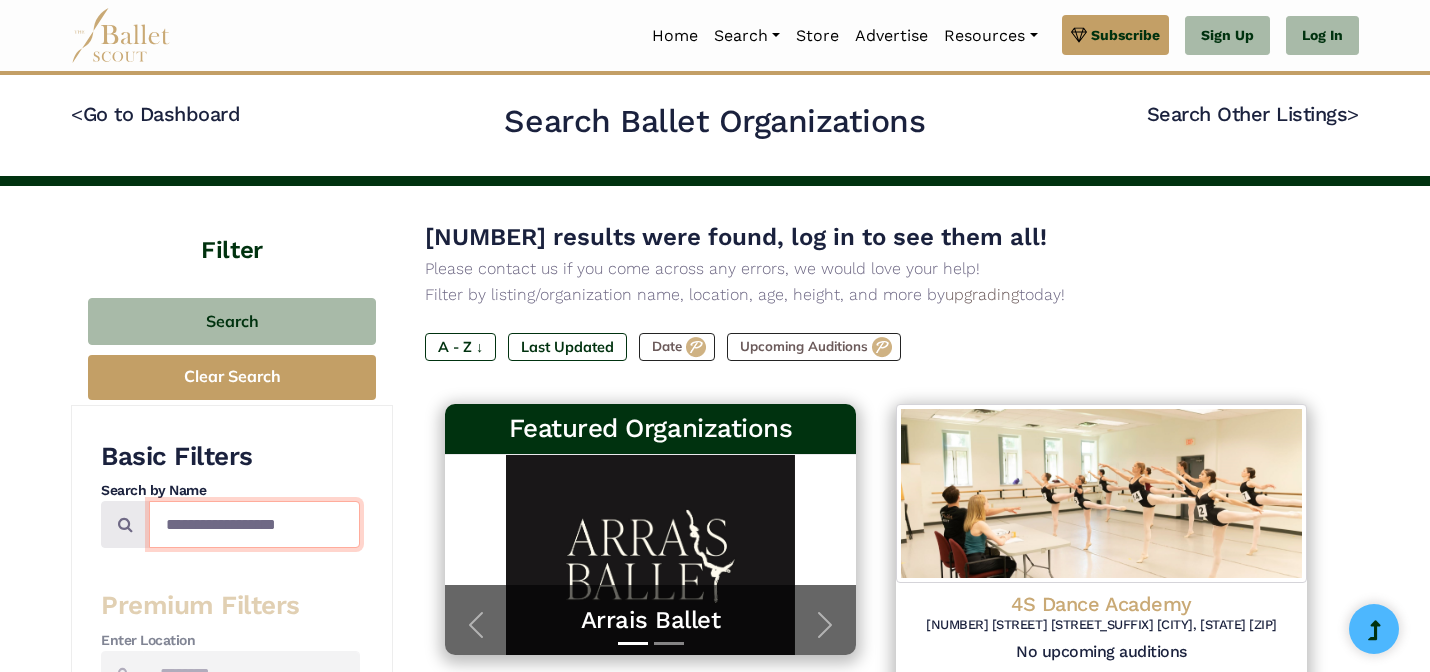 click at bounding box center [254, 524] 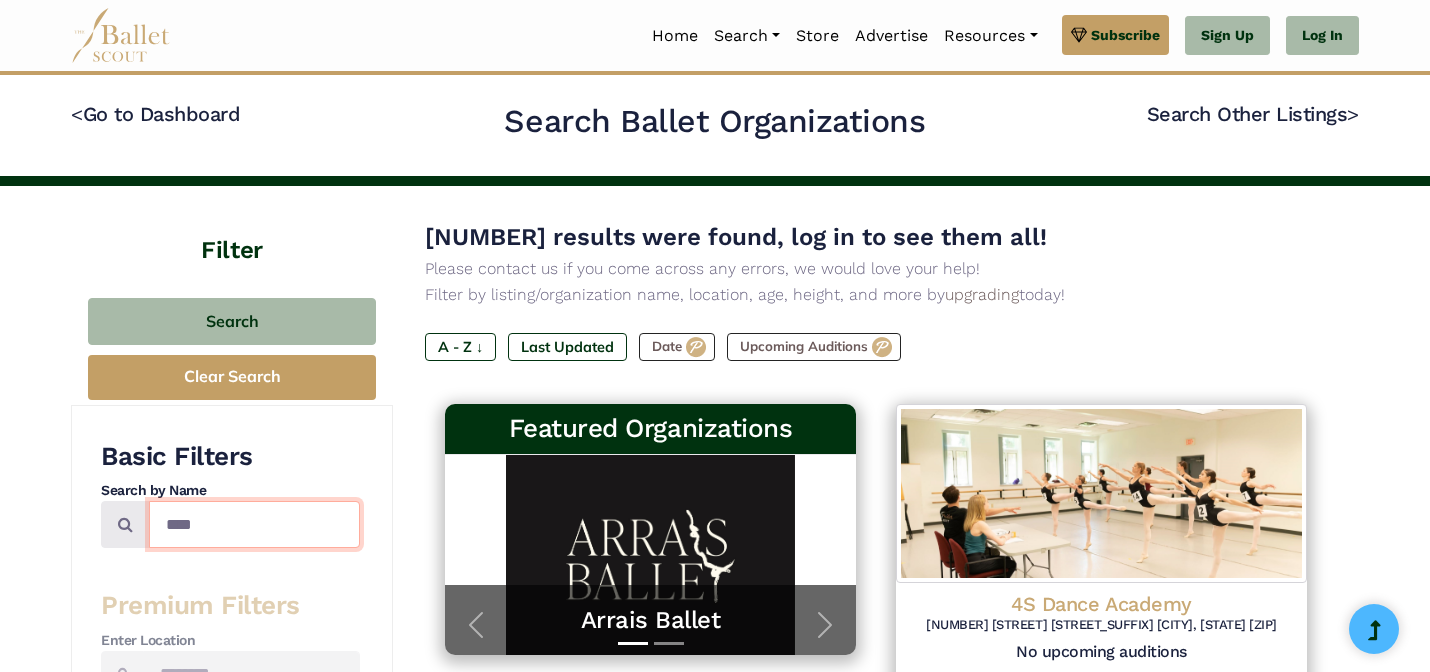 type on "****" 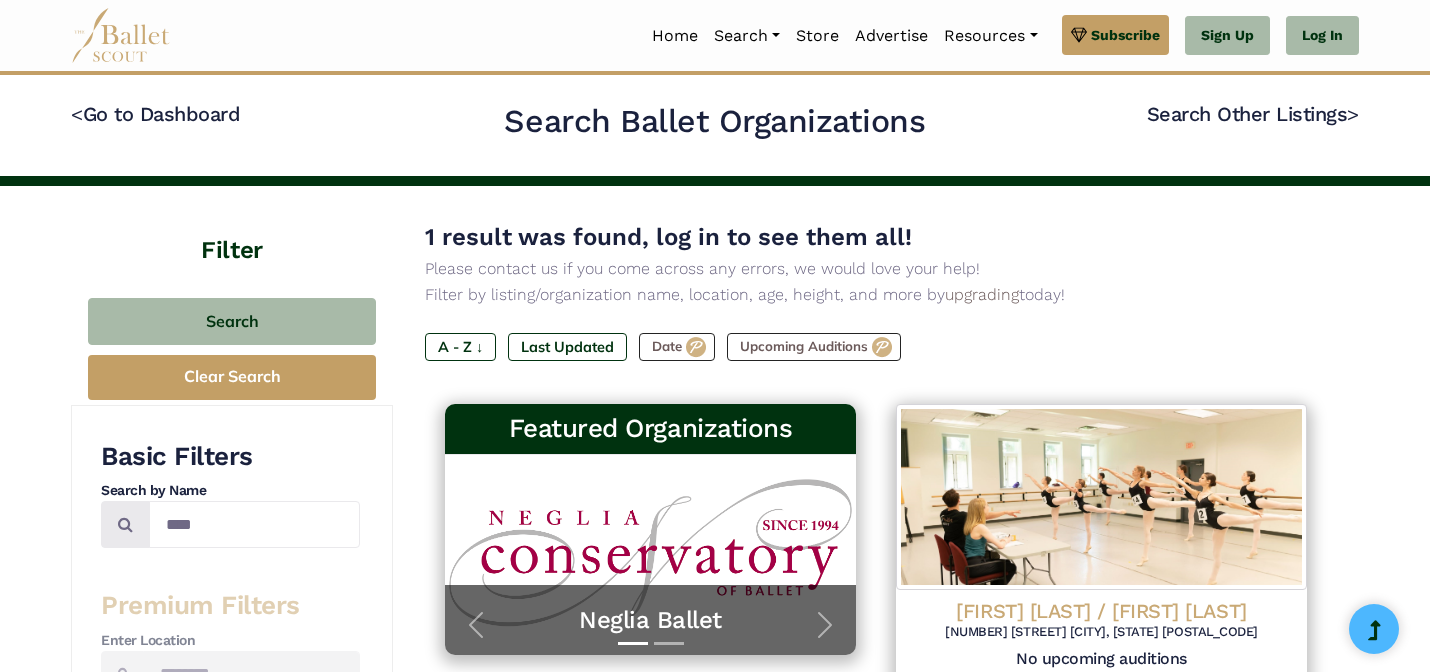 scroll, scrollTop: 621, scrollLeft: 0, axis: vertical 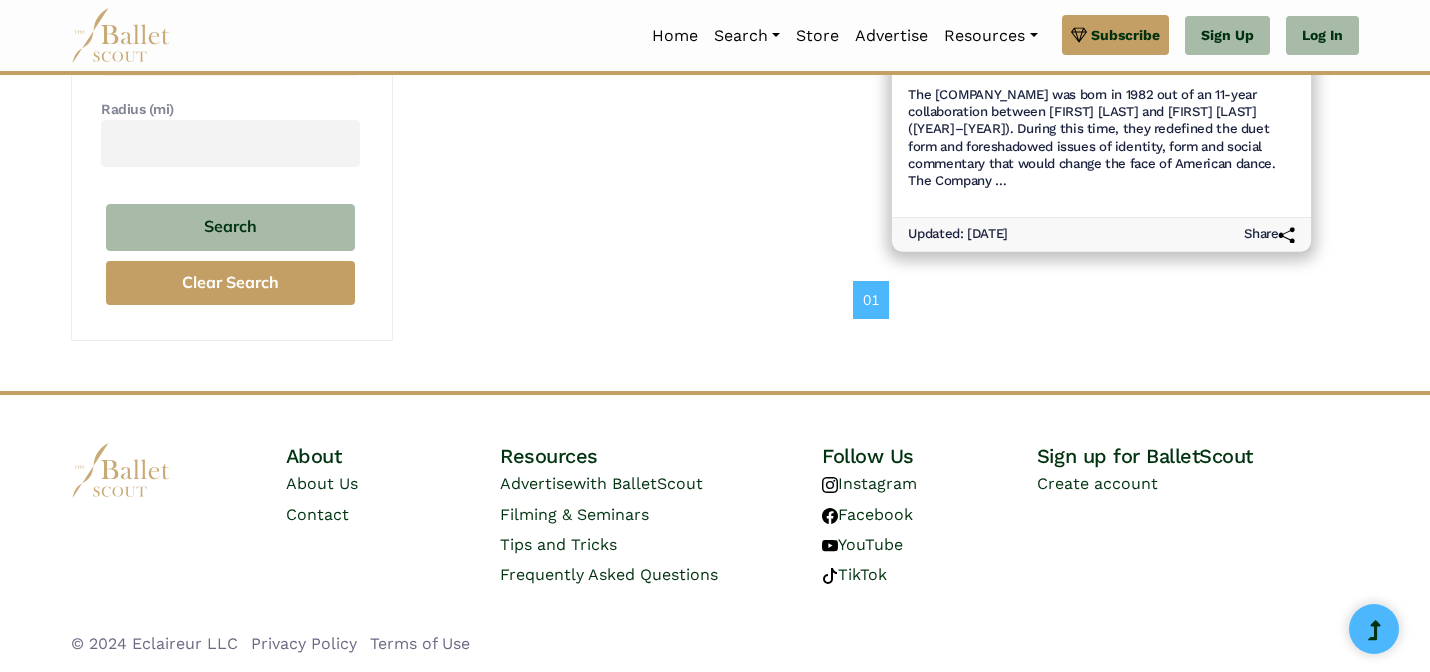 click on "The Bill T. Jones/Arnie Zane Company was born in 1982 out of an 11-year collaboration between Bill T. Jones and Arnie Zane (1948–1988). During this time, they redefined the duet form and foreshadowed issues of identity, form and social commentary that would change the face of American dance. The Company …" at bounding box center [1101, 138] 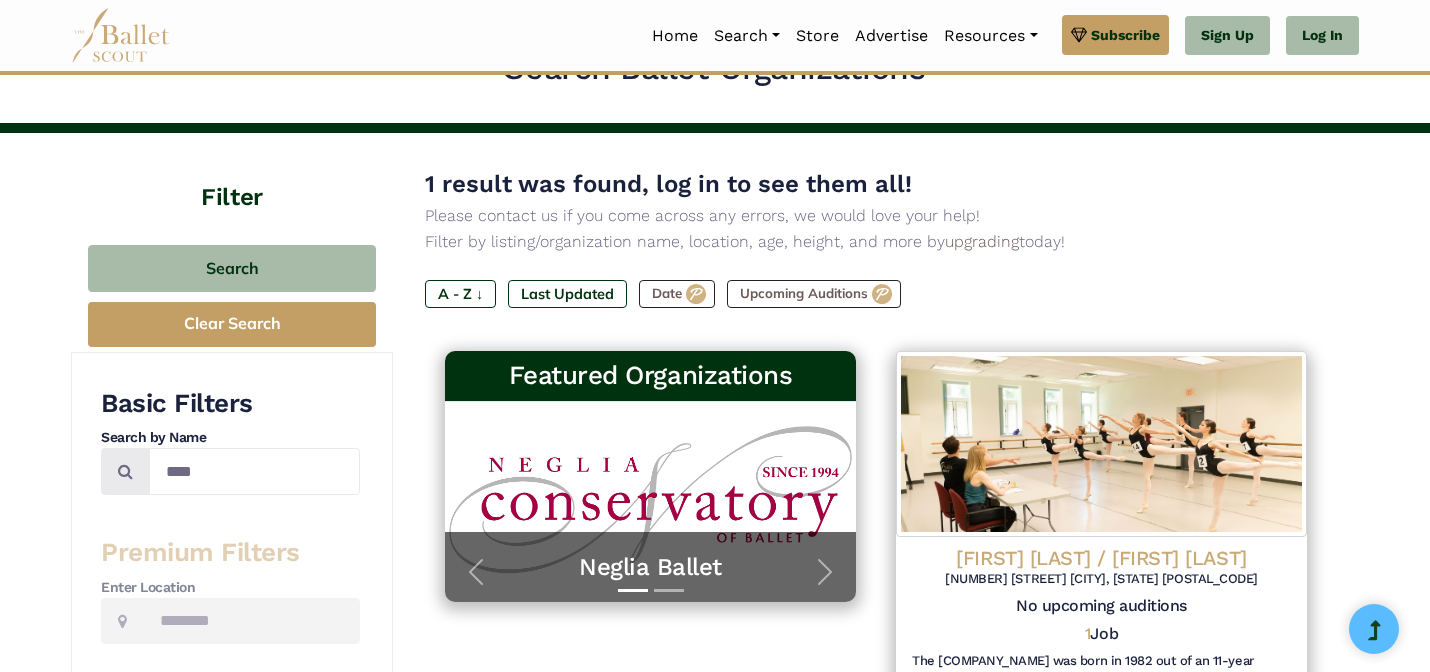 scroll, scrollTop: 0, scrollLeft: 0, axis: both 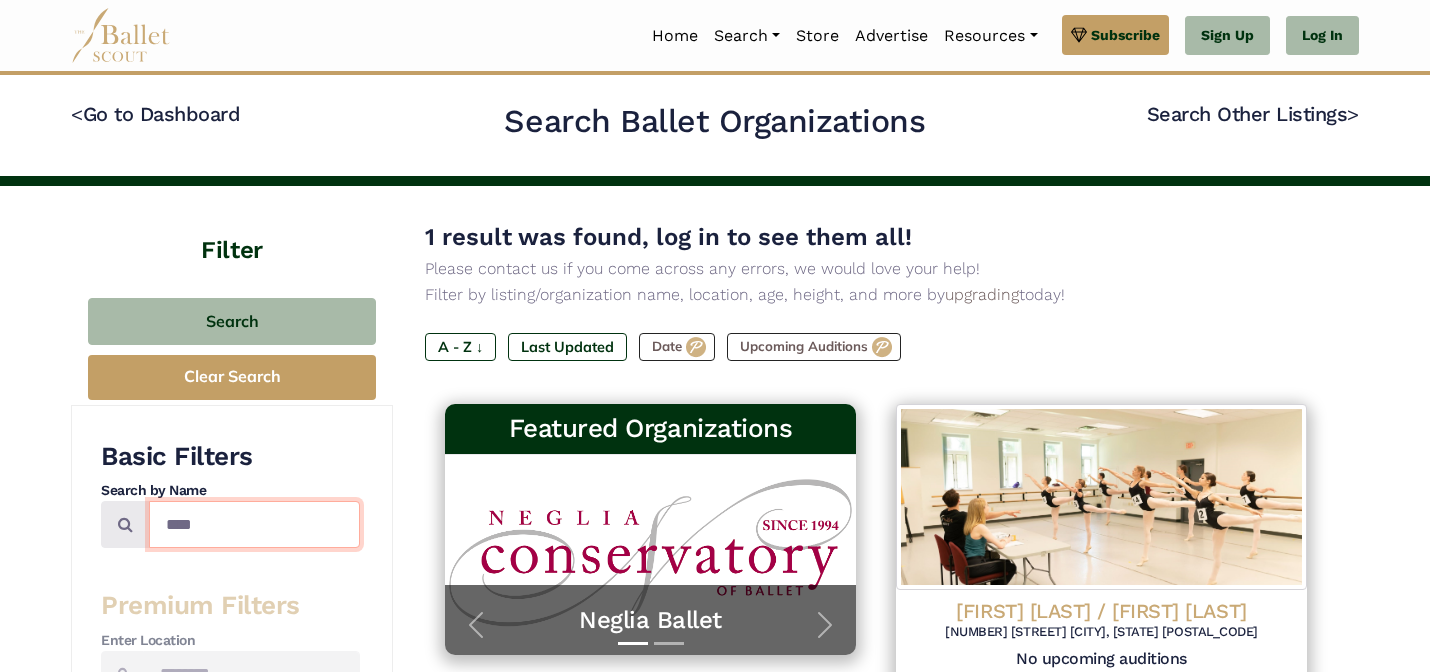 drag, startPoint x: 293, startPoint y: 537, endPoint x: 257, endPoint y: 494, distance: 56.0803 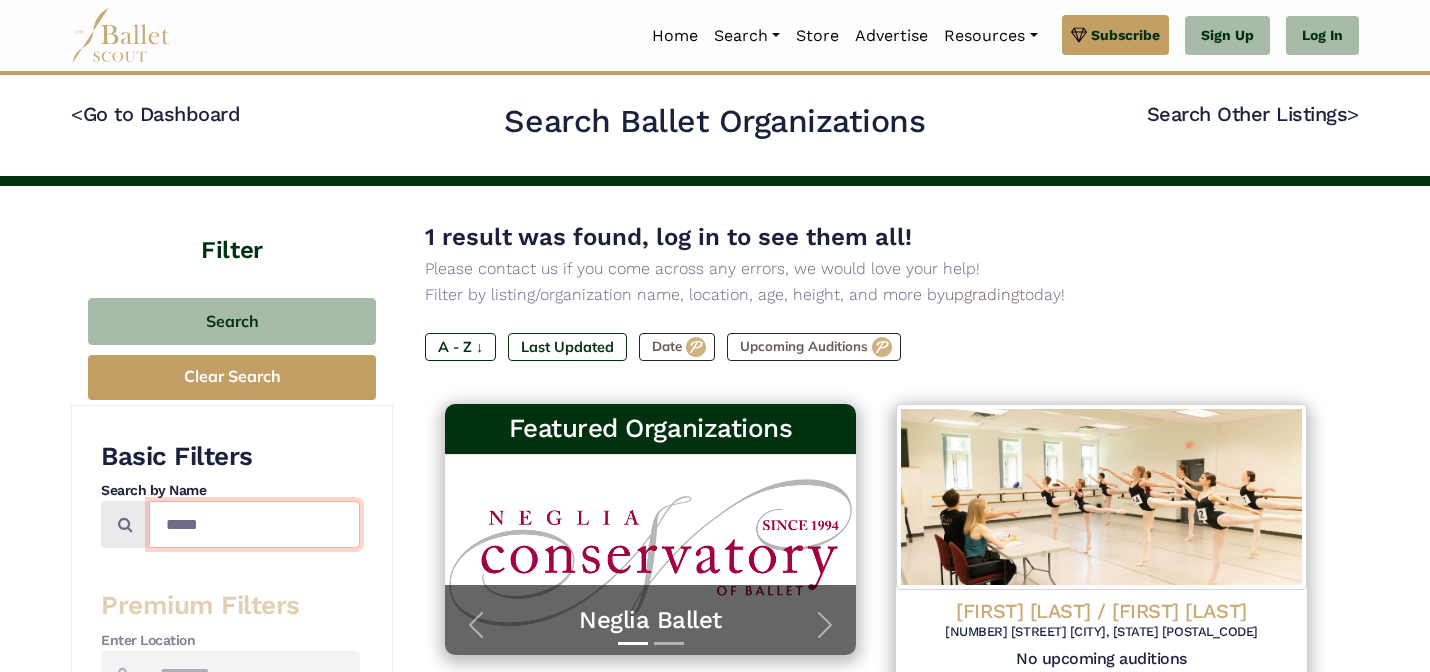 type on "*****" 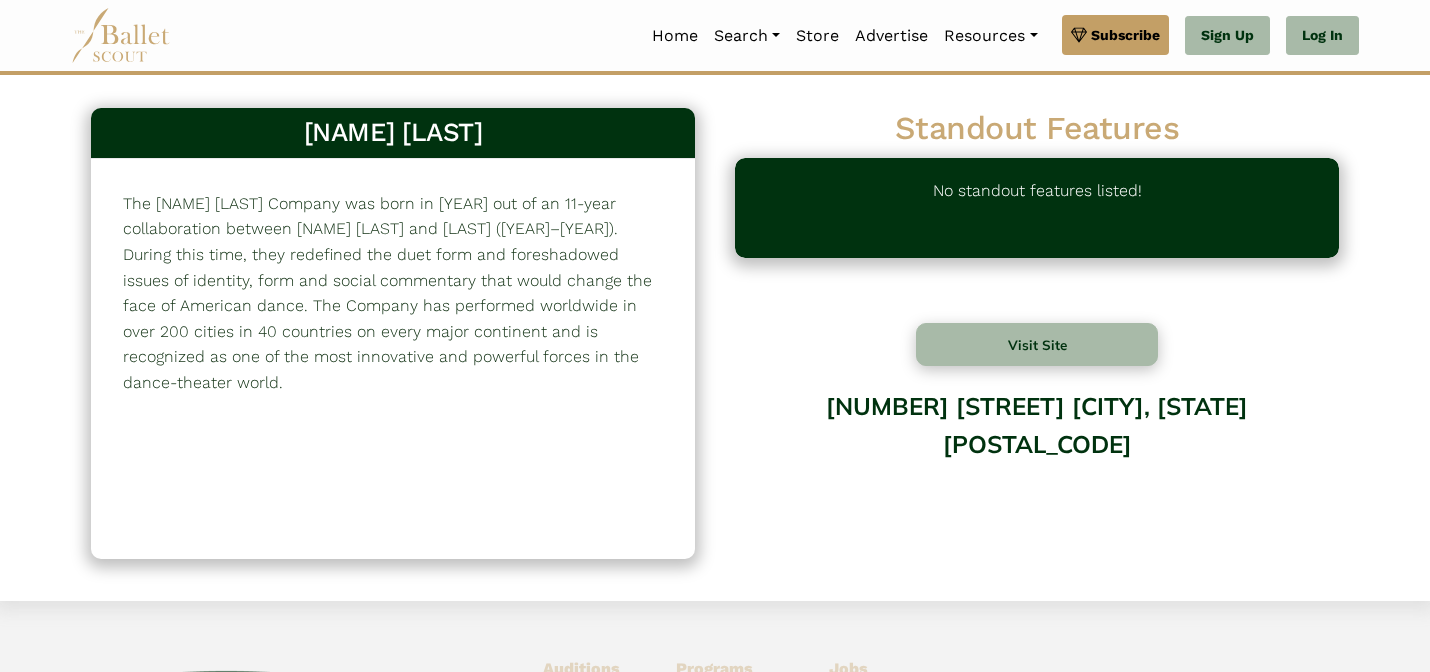 scroll, scrollTop: 0, scrollLeft: 0, axis: both 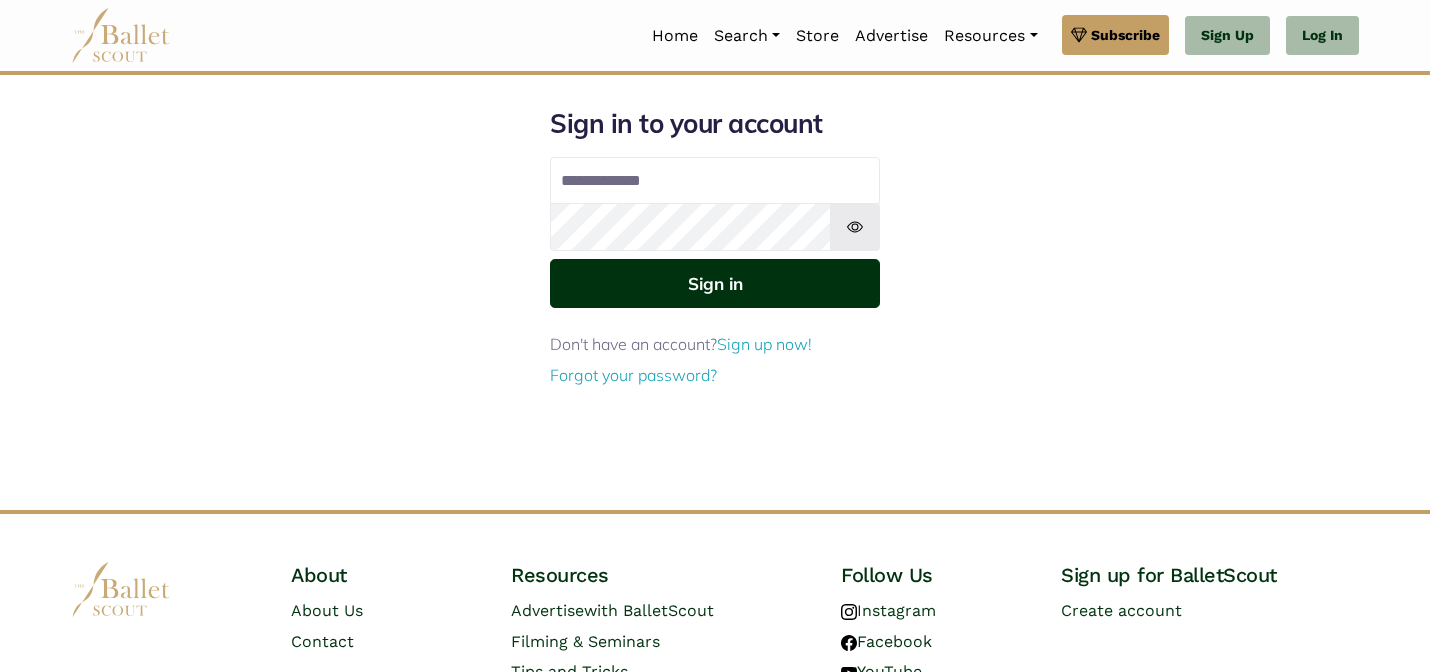 type on "**********" 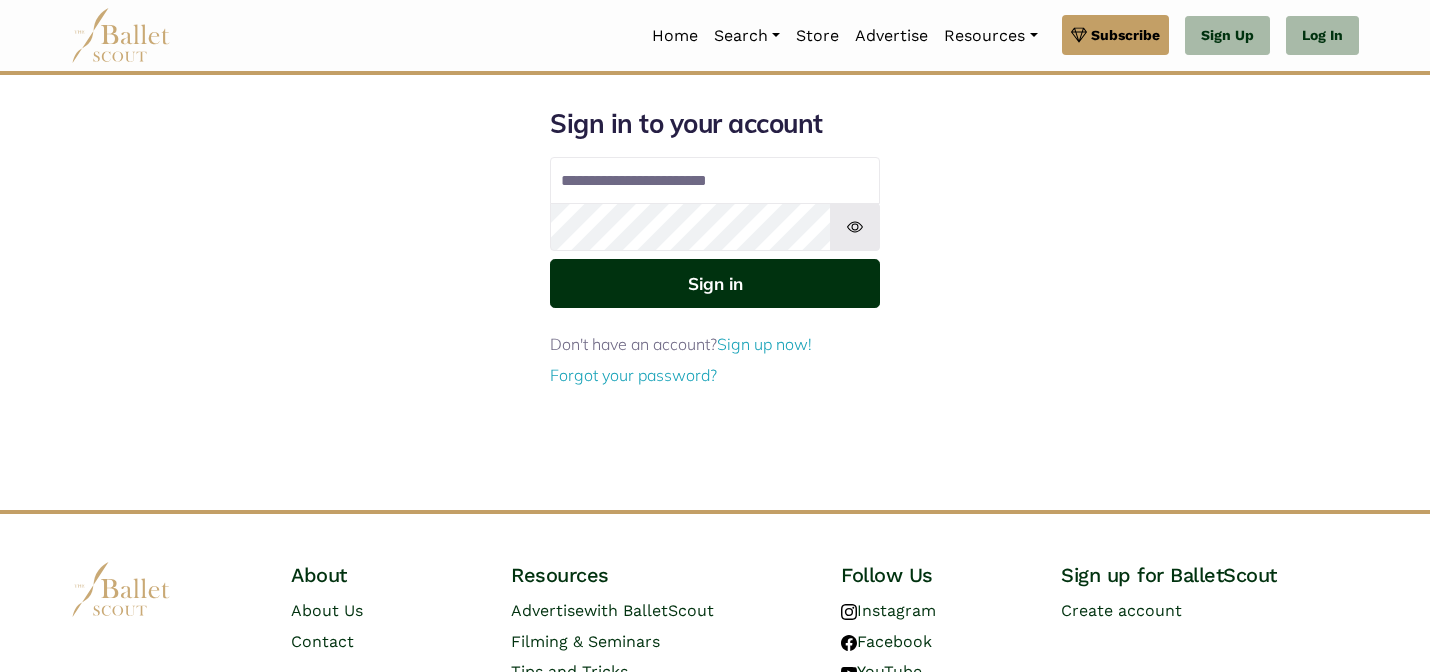 click on "Sign in" at bounding box center [715, 283] 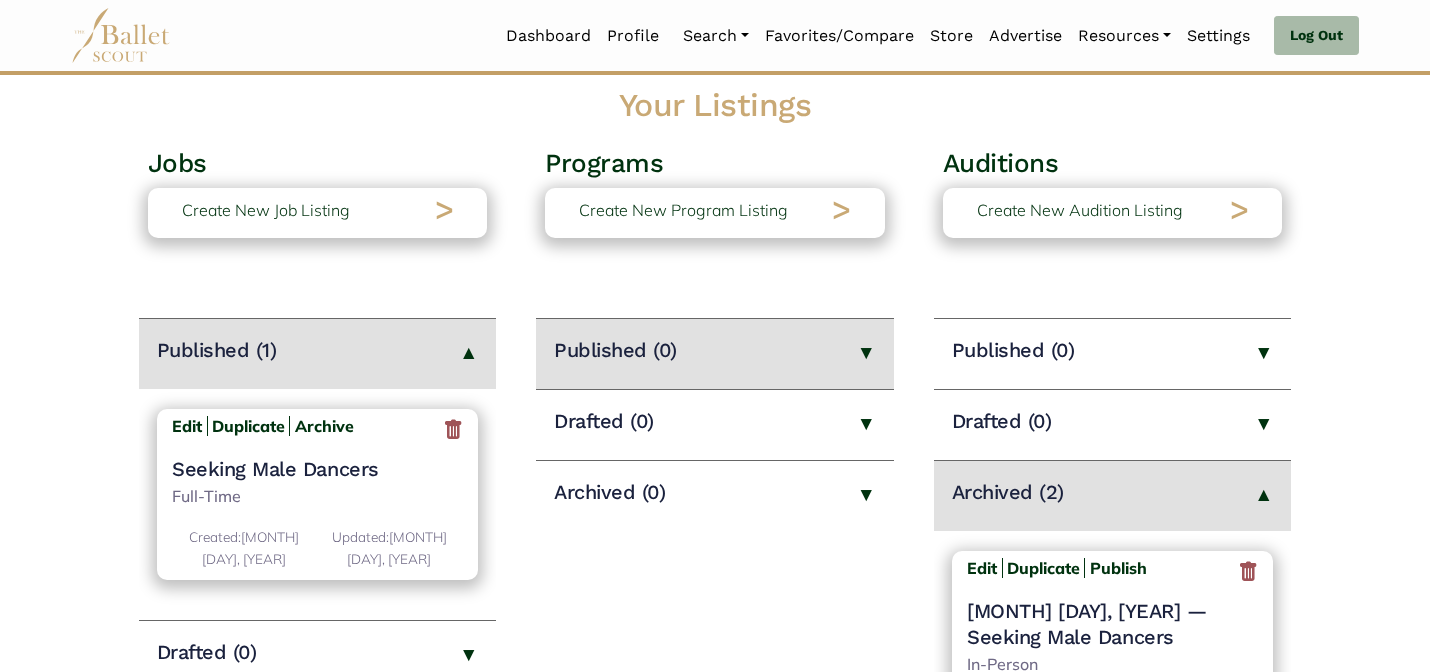scroll, scrollTop: 40, scrollLeft: 0, axis: vertical 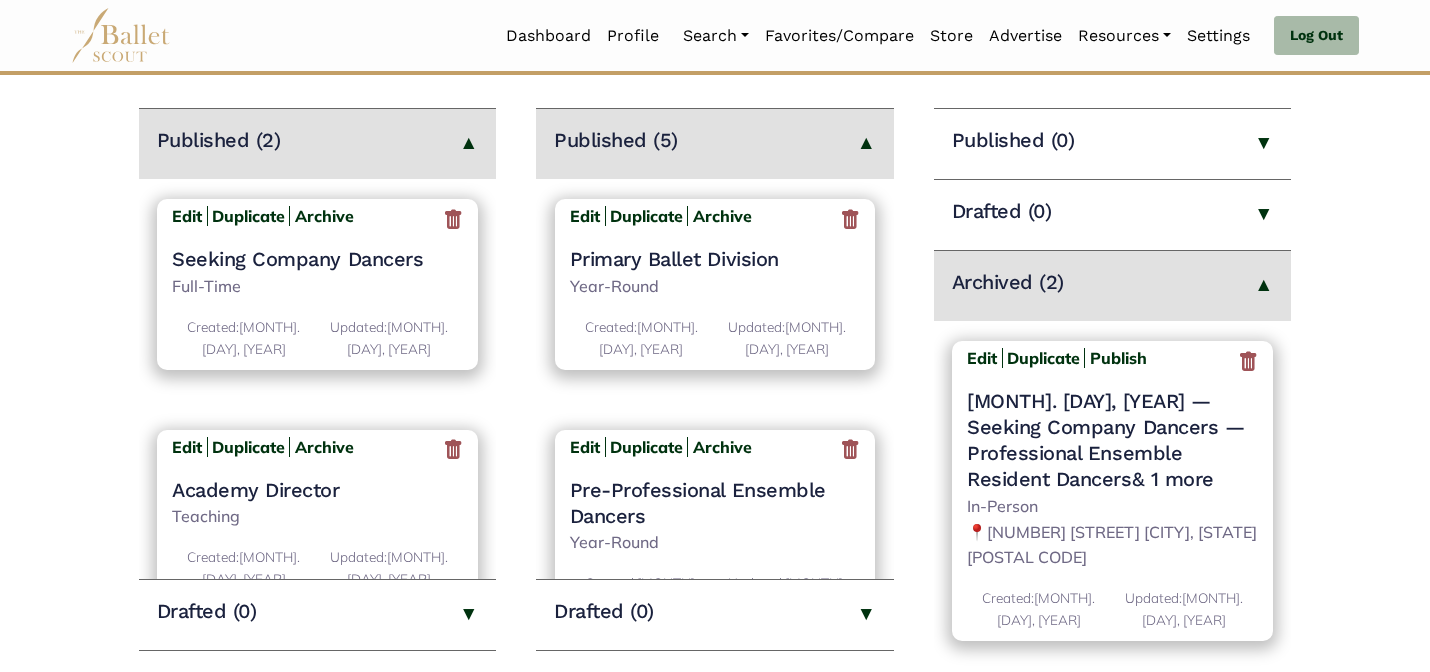 click on "Created:  [MONTH]. [DAY], [YEAR]
Updated:  [MONTH]. [DAY], [YEAR]" at bounding box center [715, 340] 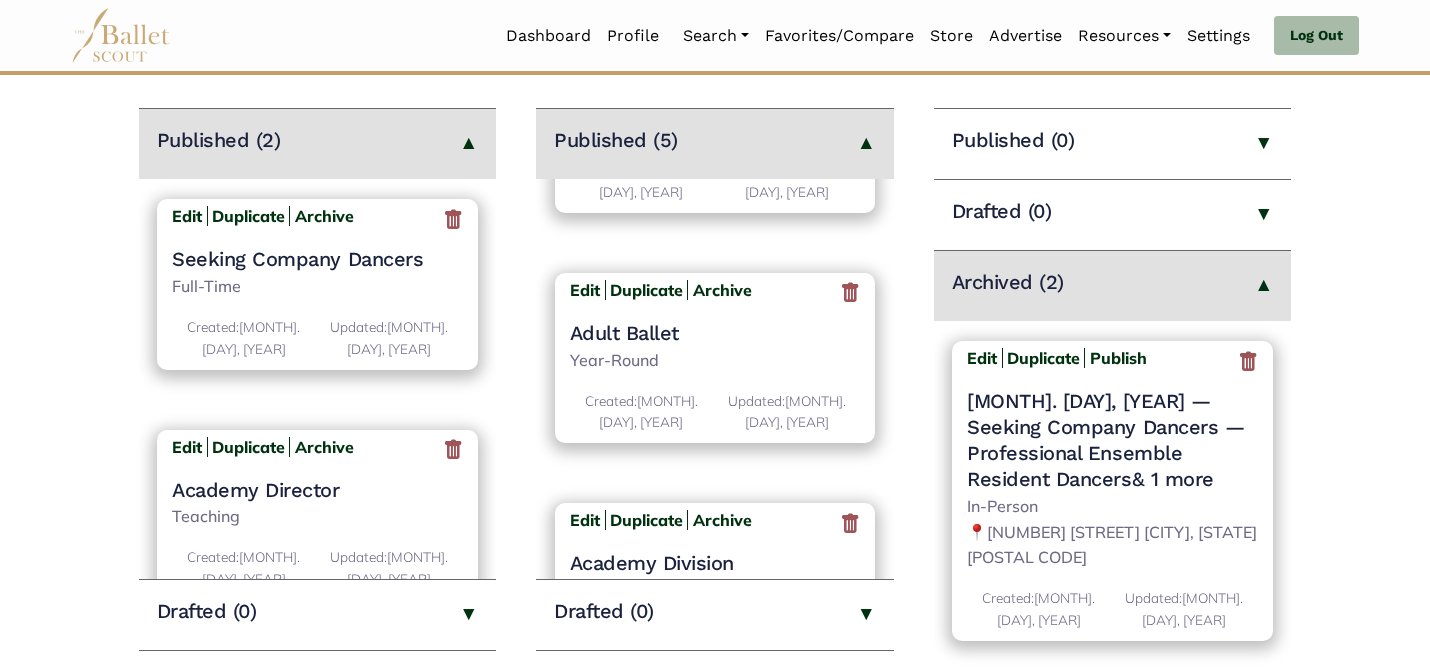 scroll, scrollTop: 0, scrollLeft: 0, axis: both 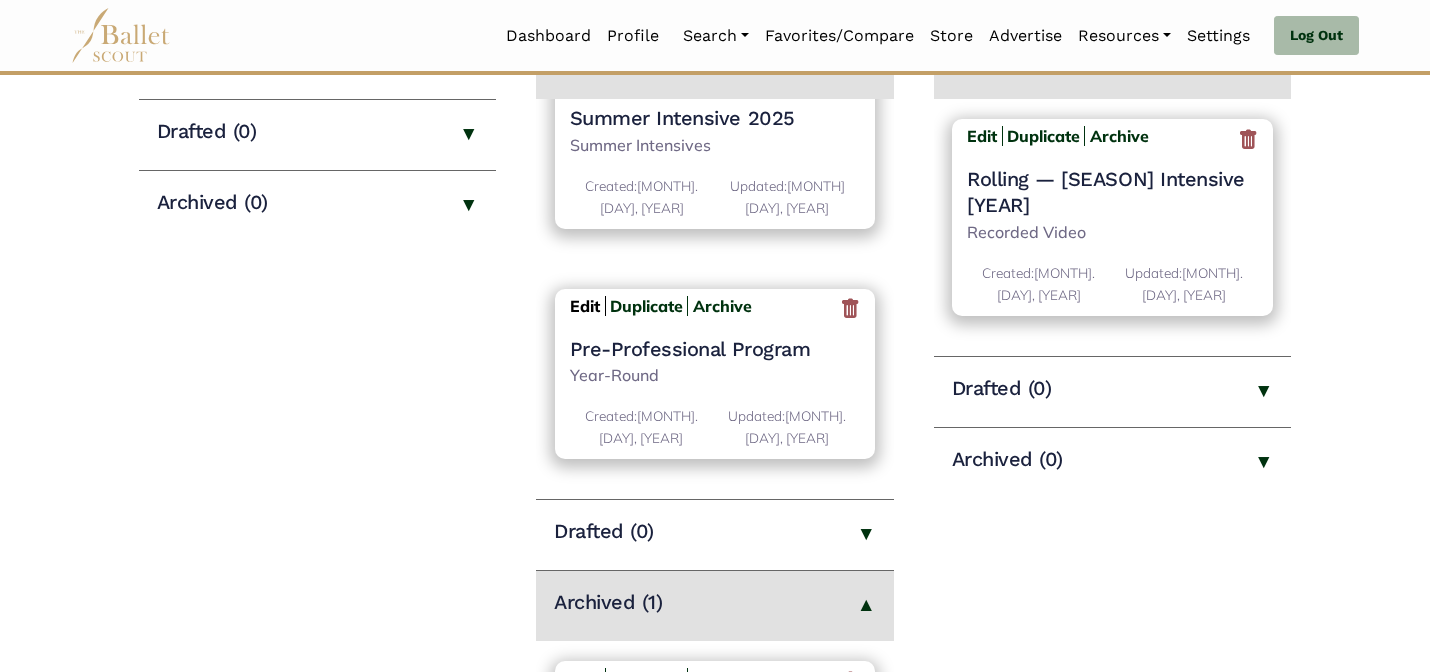 click on "Edit" at bounding box center (585, 306) 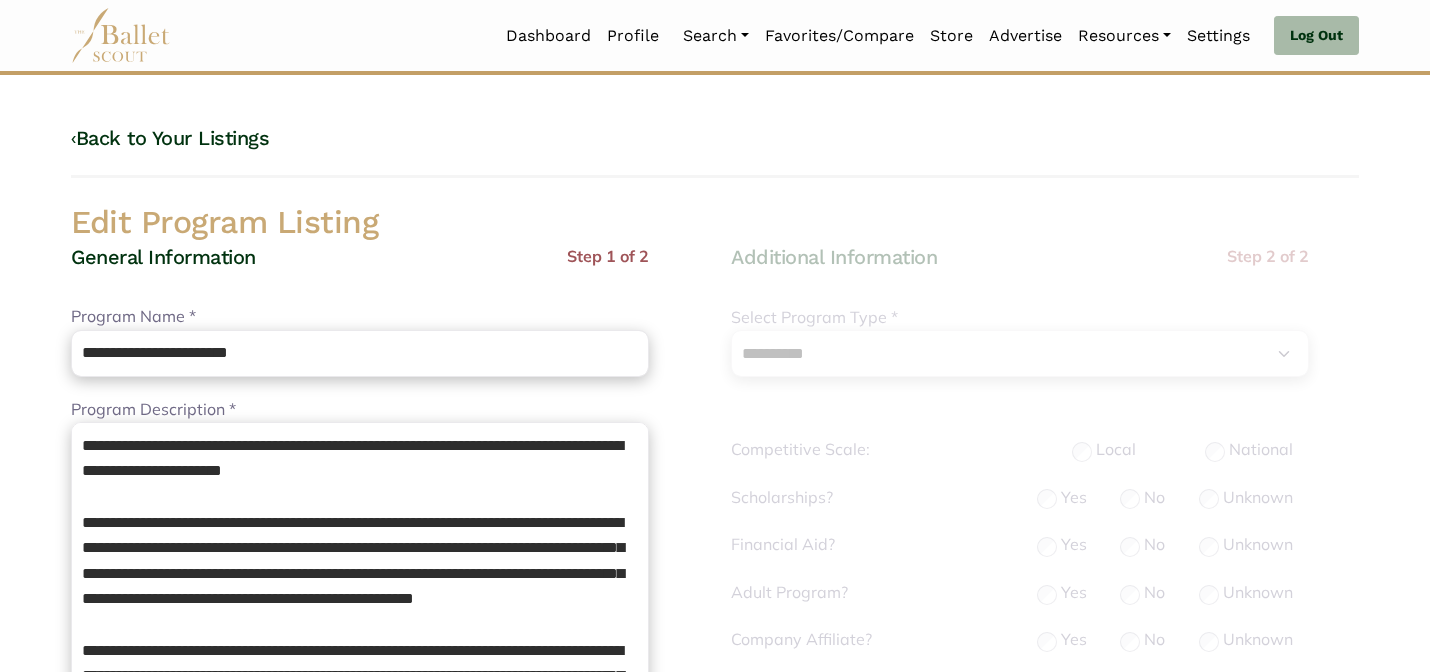 select on "**" 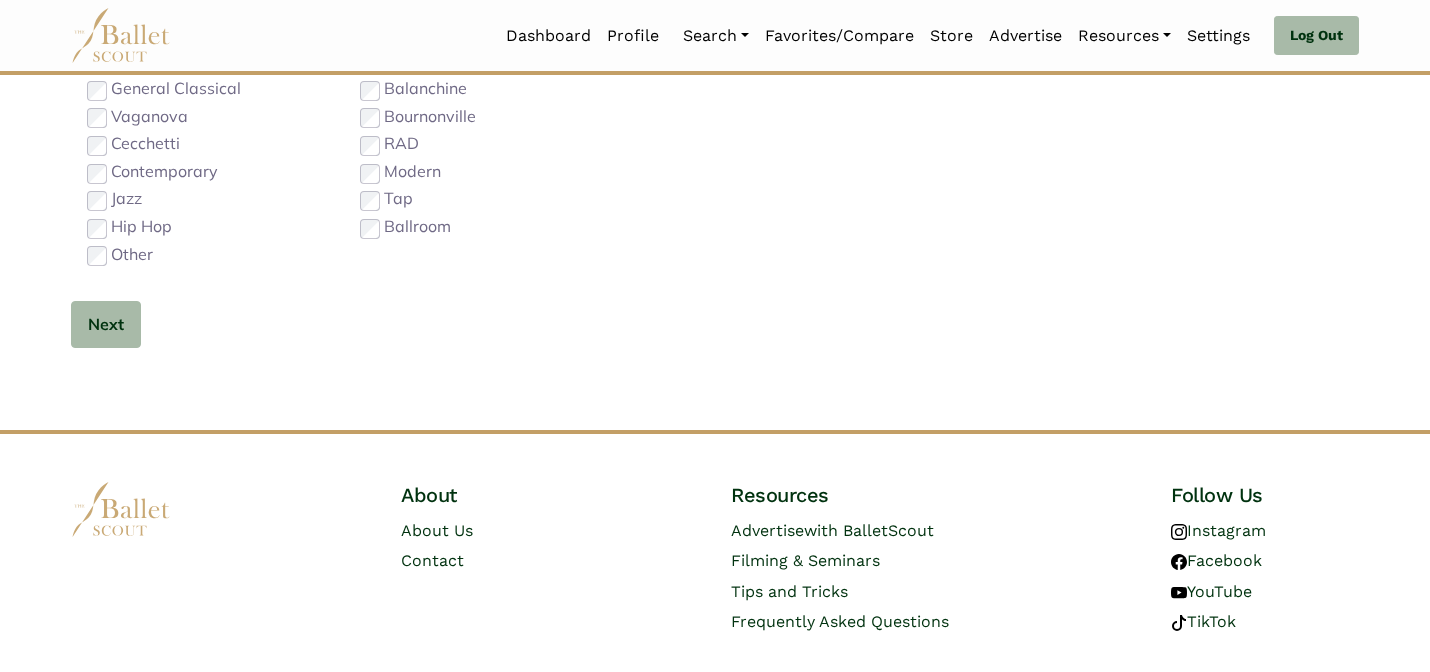 scroll, scrollTop: 1264, scrollLeft: 0, axis: vertical 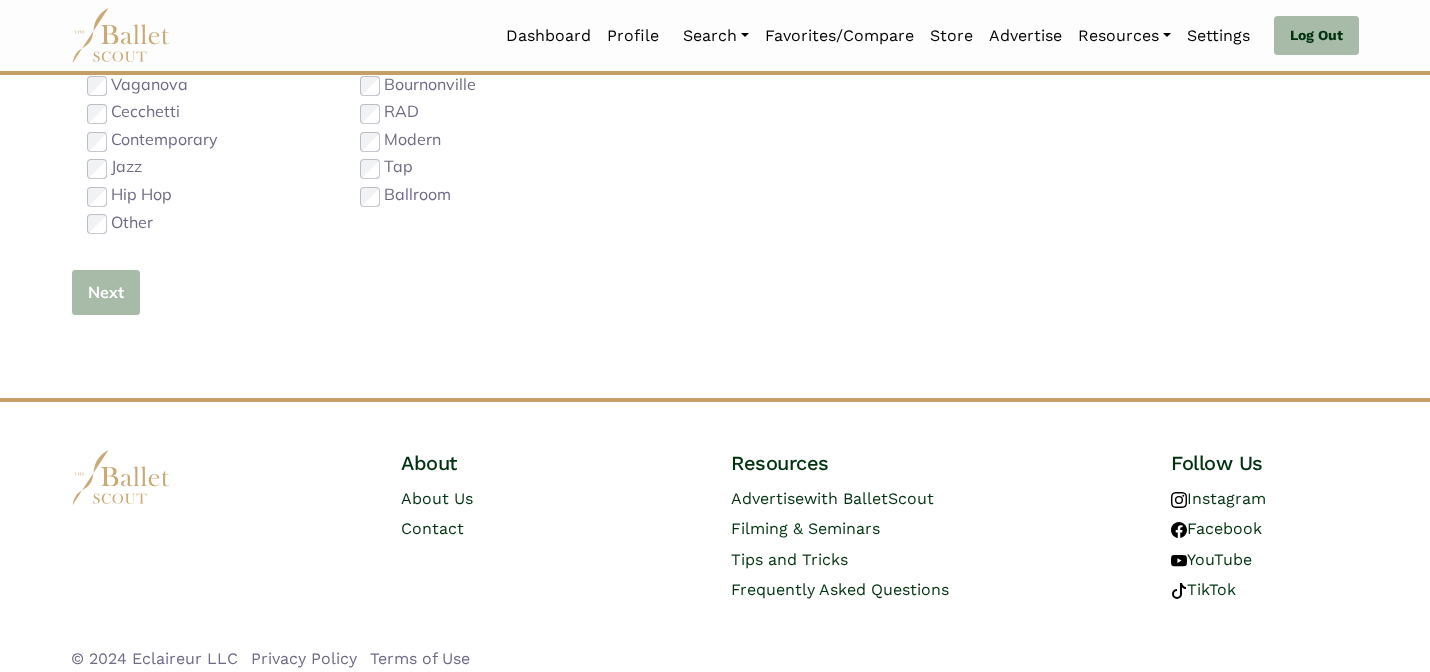 click on "Next" at bounding box center [106, 292] 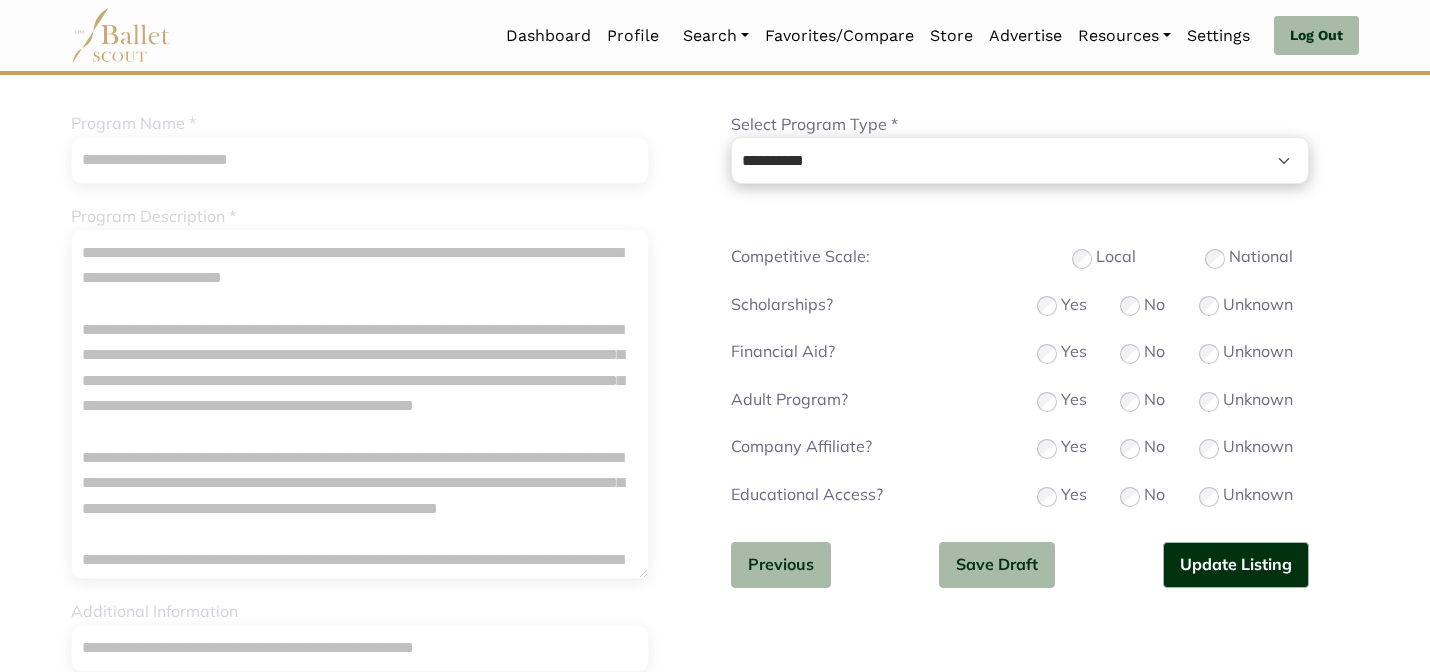 scroll, scrollTop: 200, scrollLeft: 0, axis: vertical 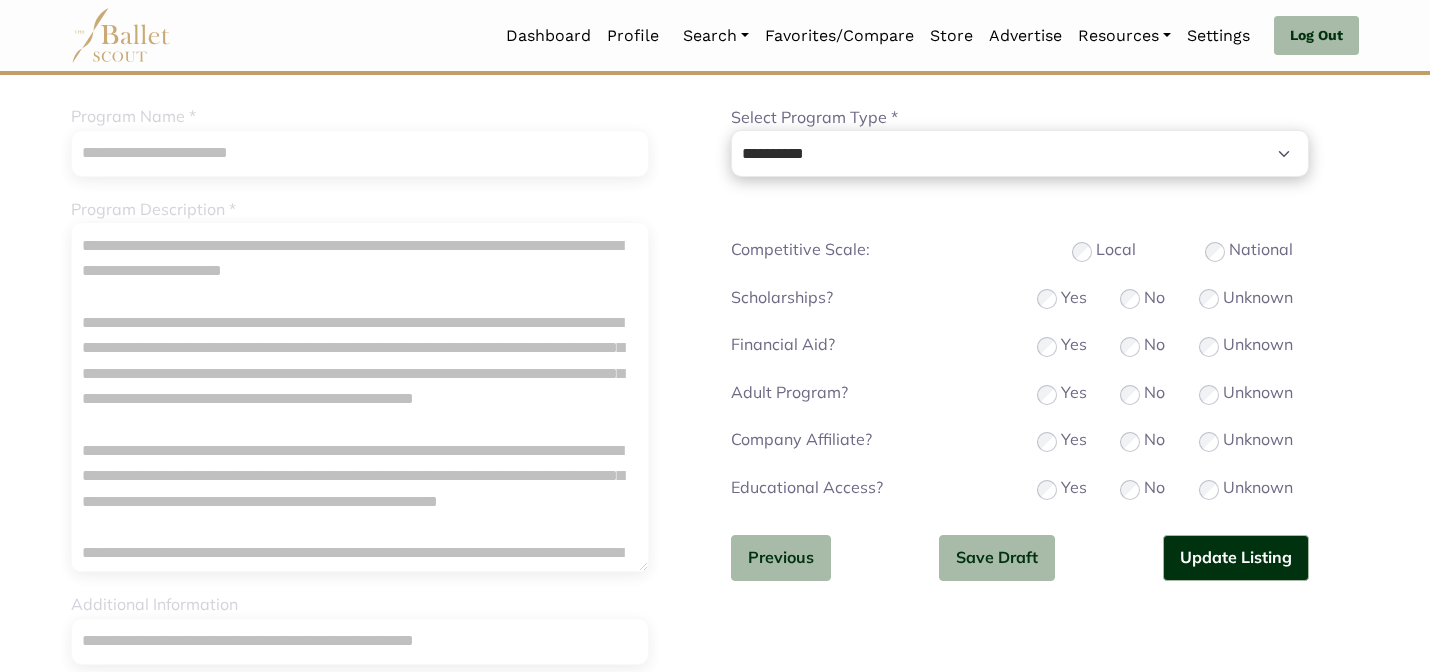 click on "**********" at bounding box center (1020, 329) 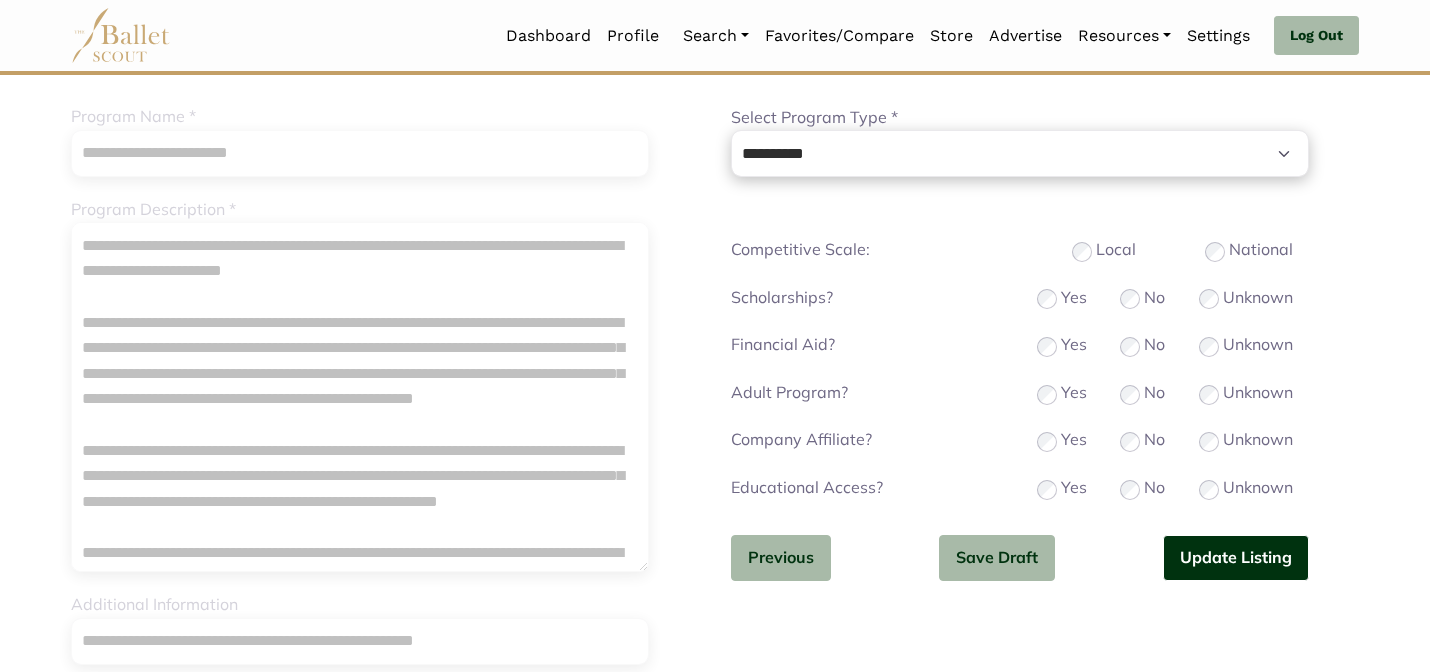 click on "Update Listing" at bounding box center (1236, 558) 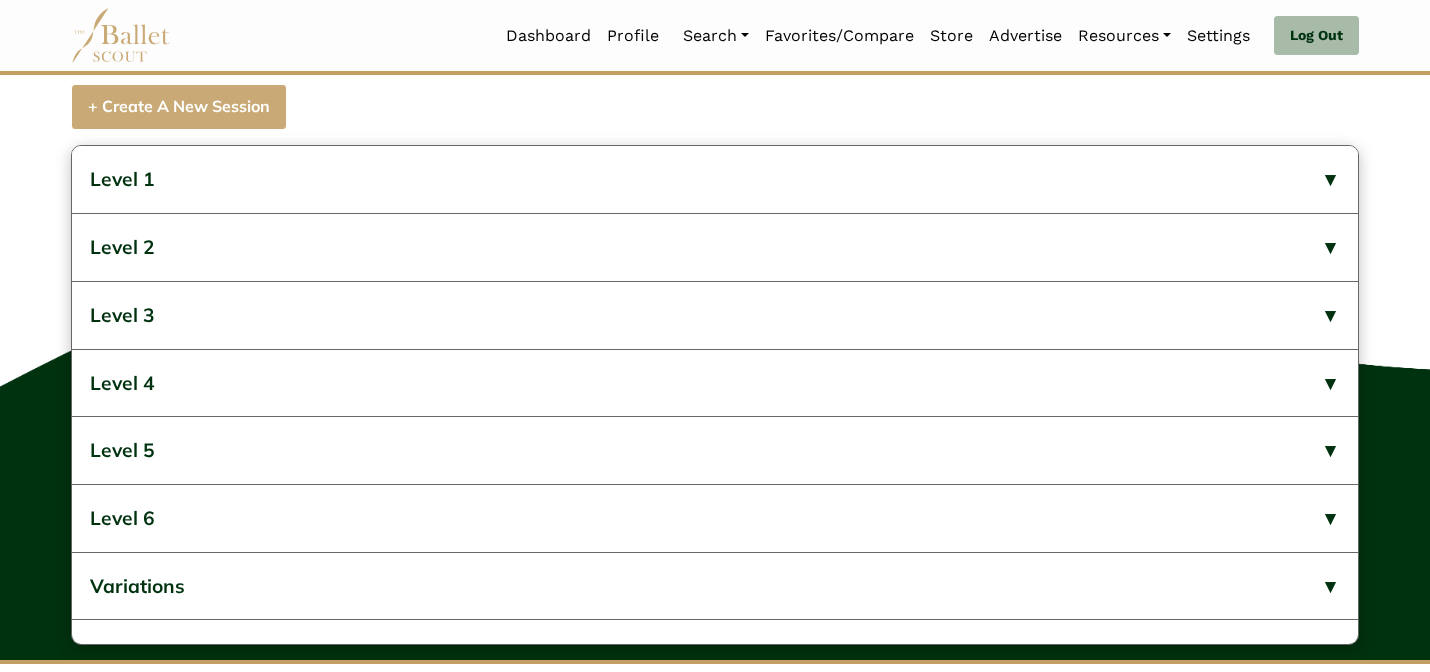 scroll, scrollTop: 1104, scrollLeft: 0, axis: vertical 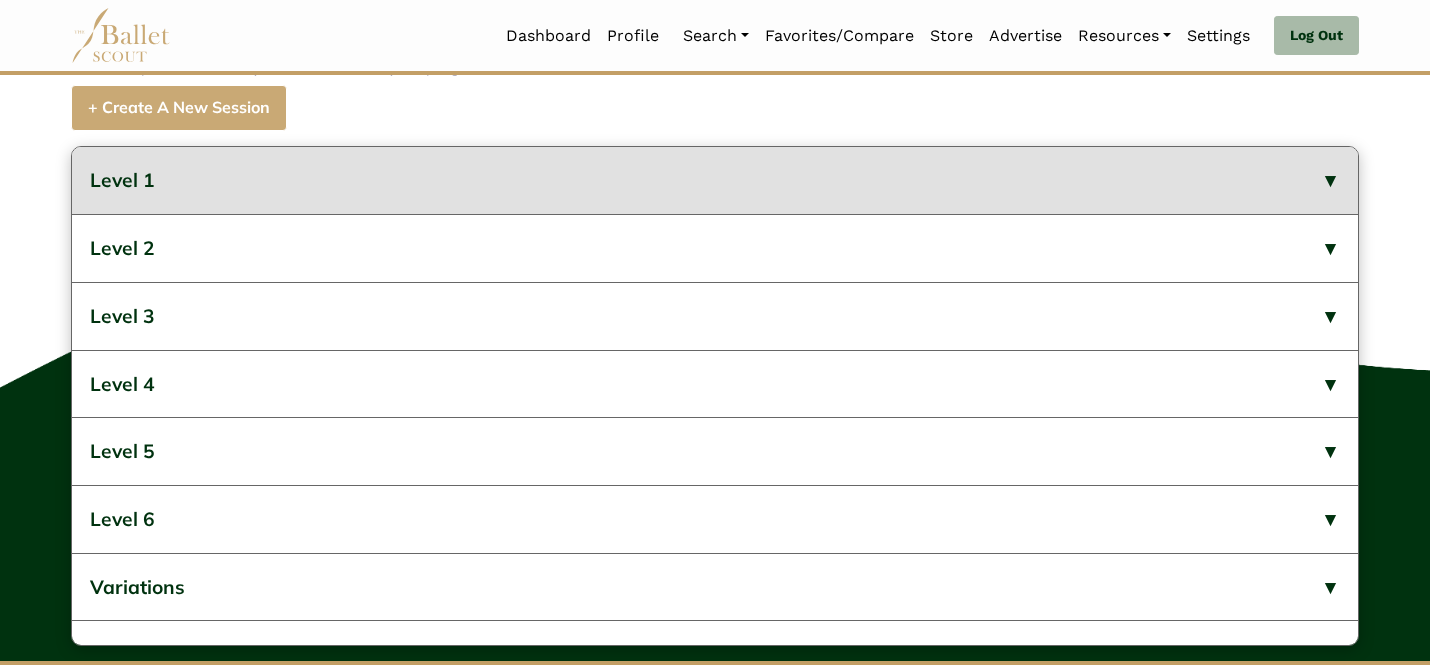 click on "Level 1" at bounding box center (715, 180) 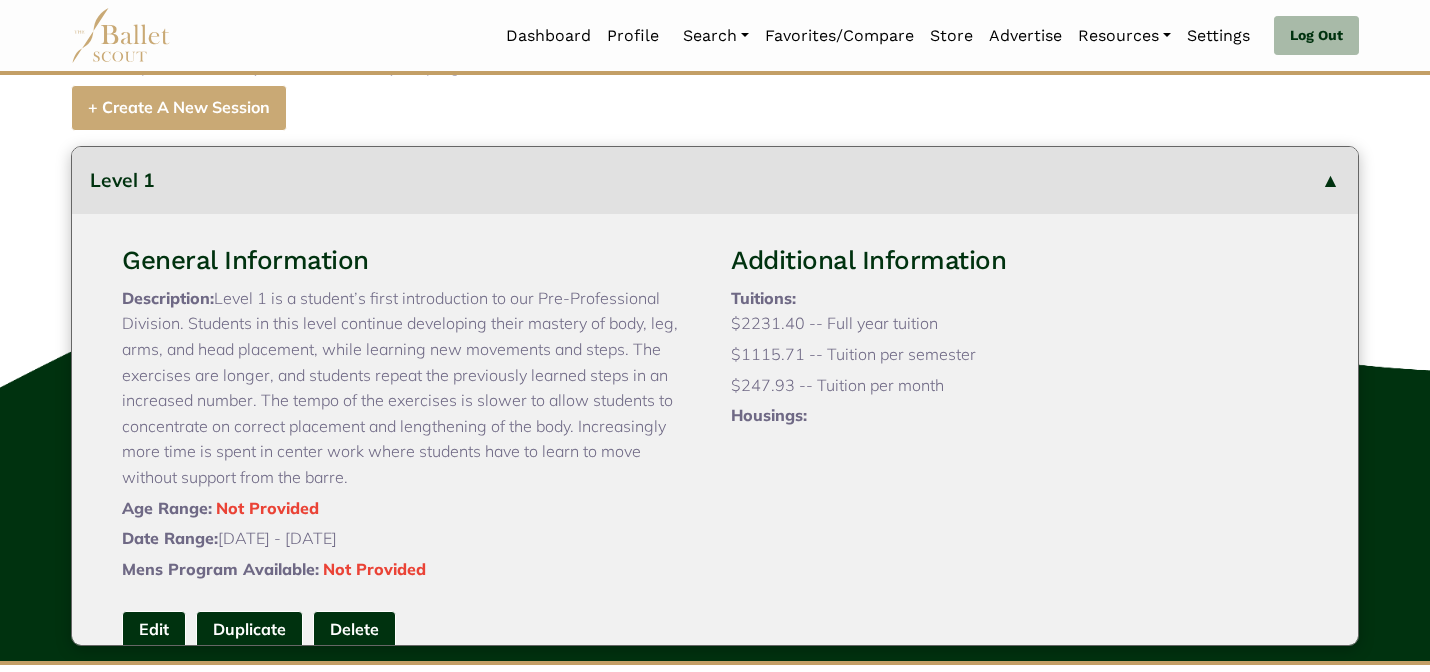 type 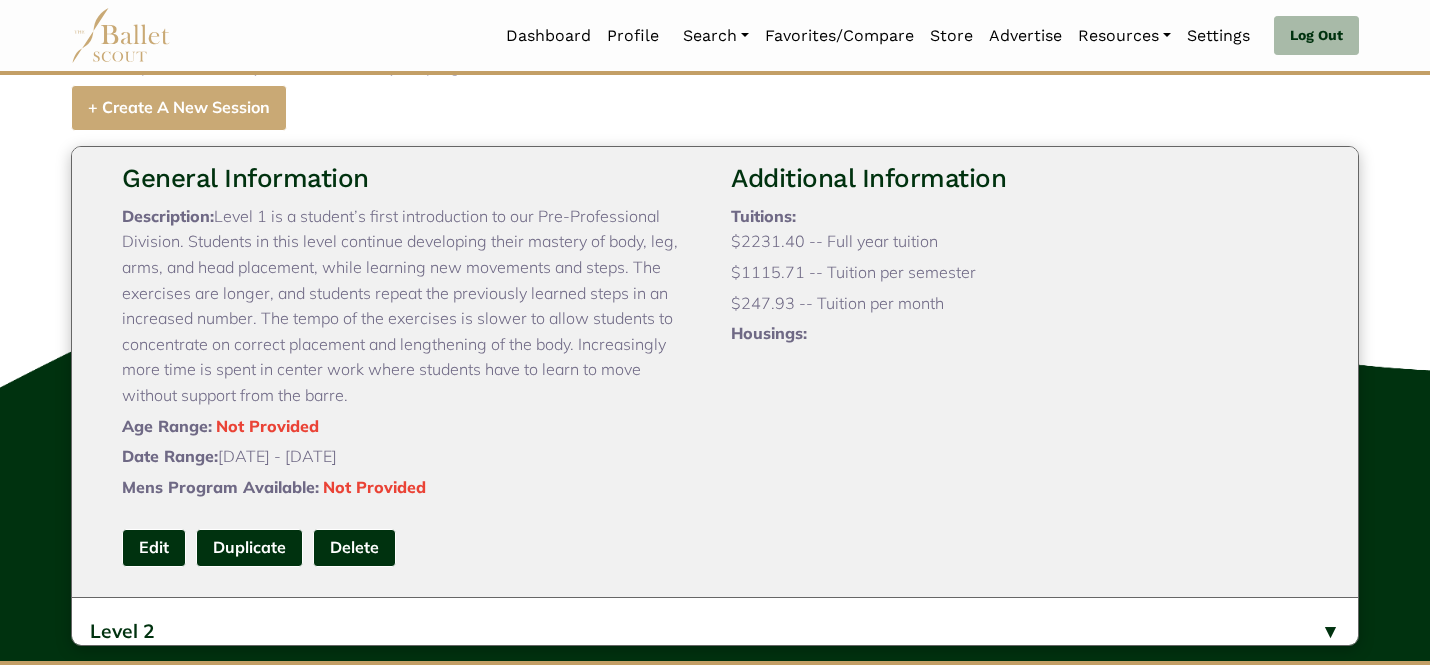 scroll, scrollTop: 120, scrollLeft: 0, axis: vertical 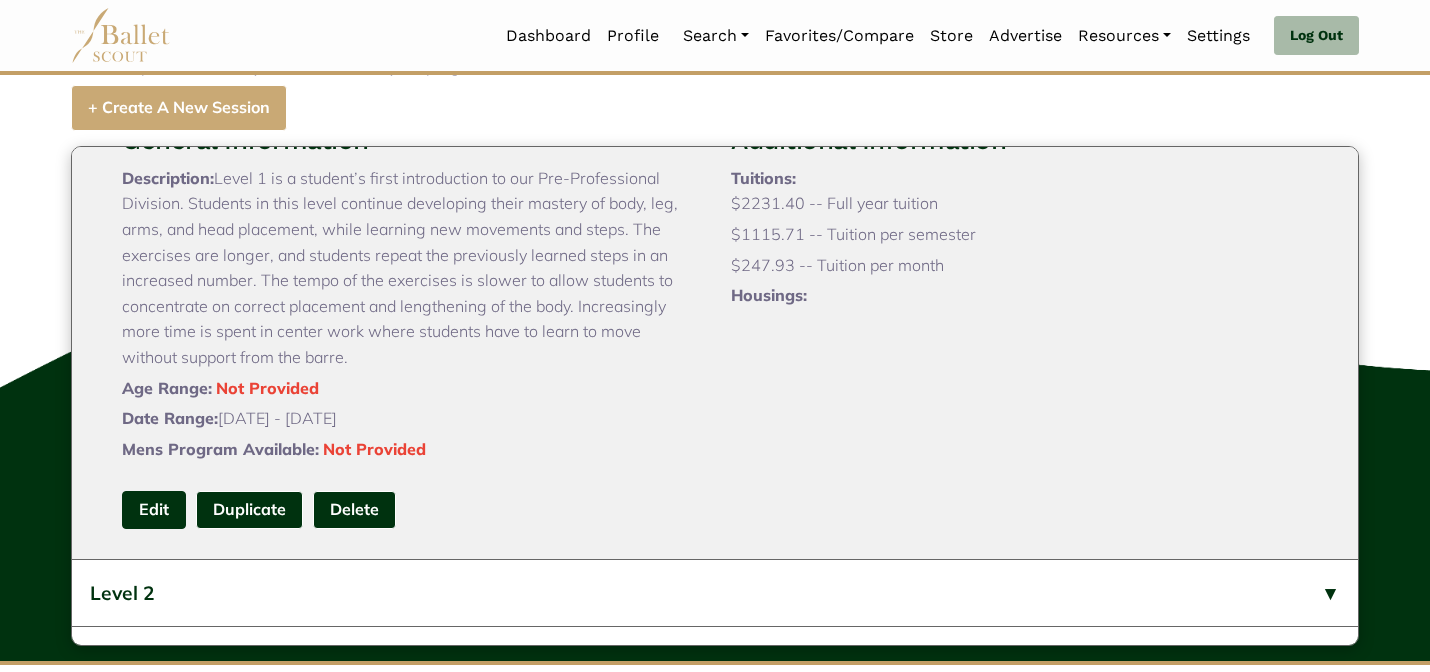 click on "Edit" at bounding box center (154, 509) 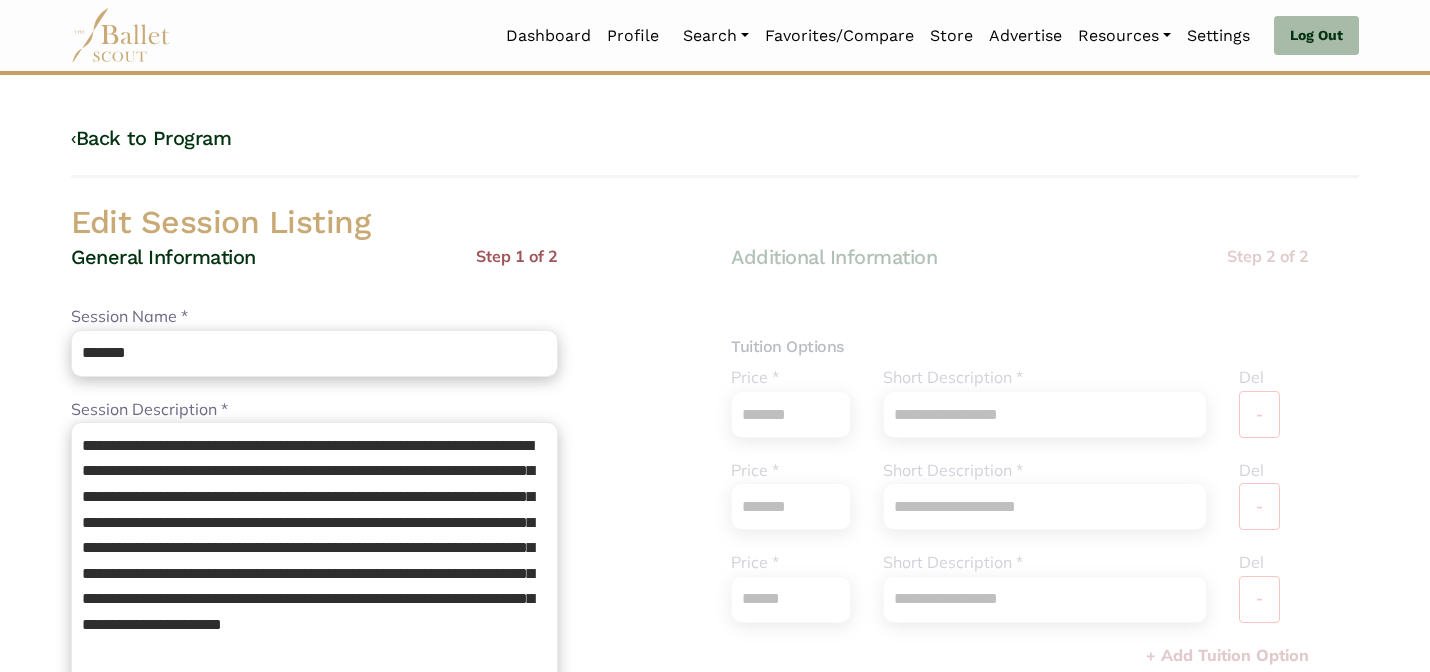 scroll, scrollTop: 632, scrollLeft: 0, axis: vertical 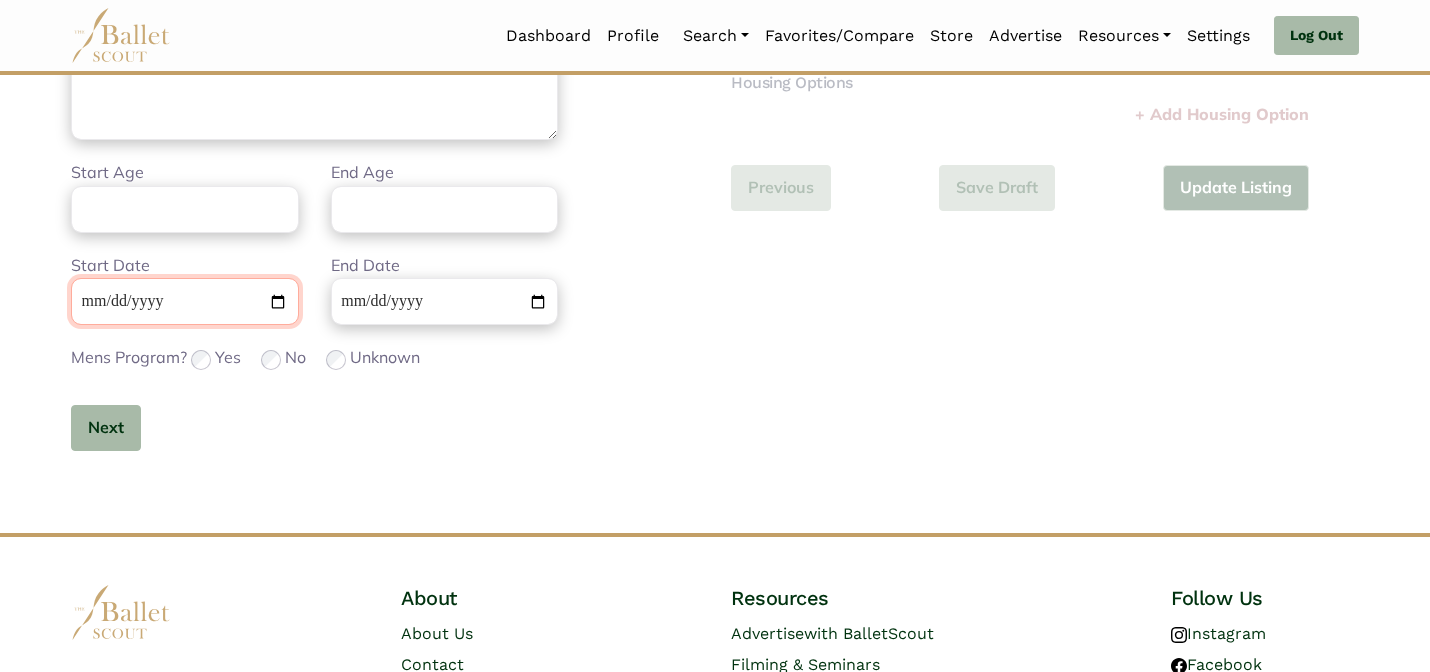 click on "**********" at bounding box center (185, 301) 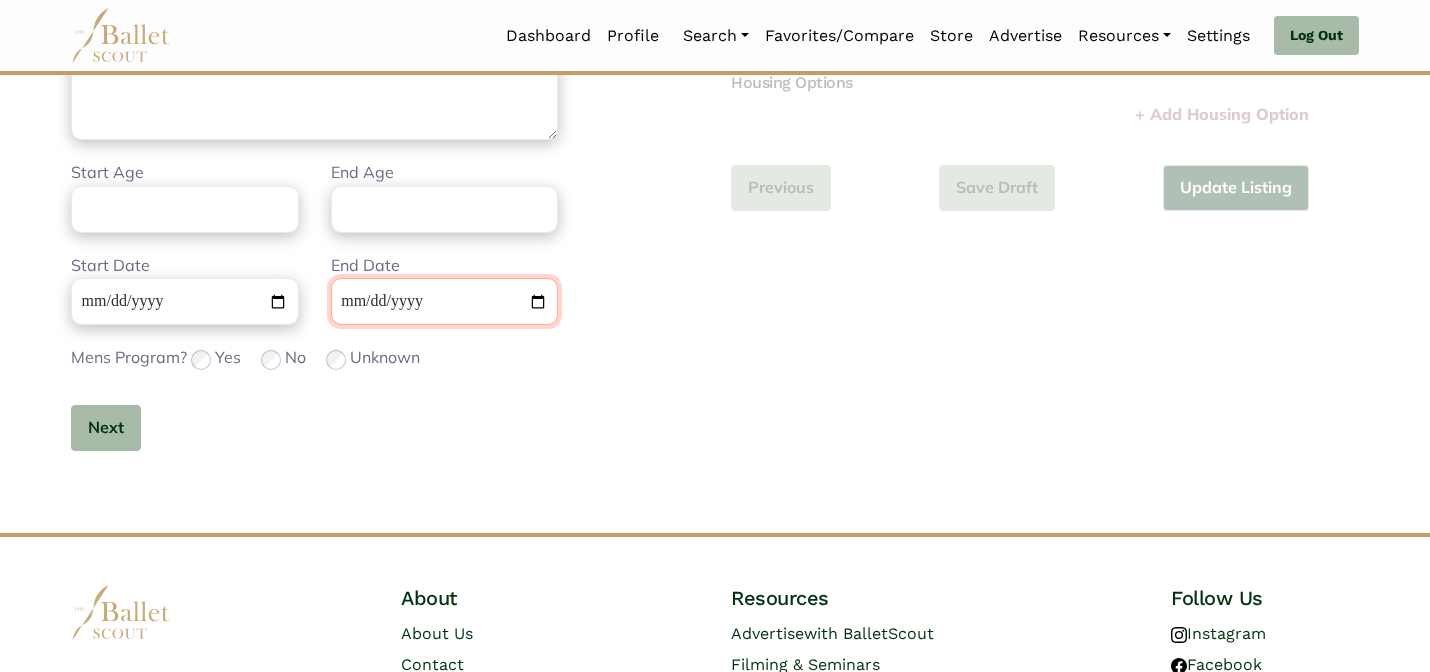 type 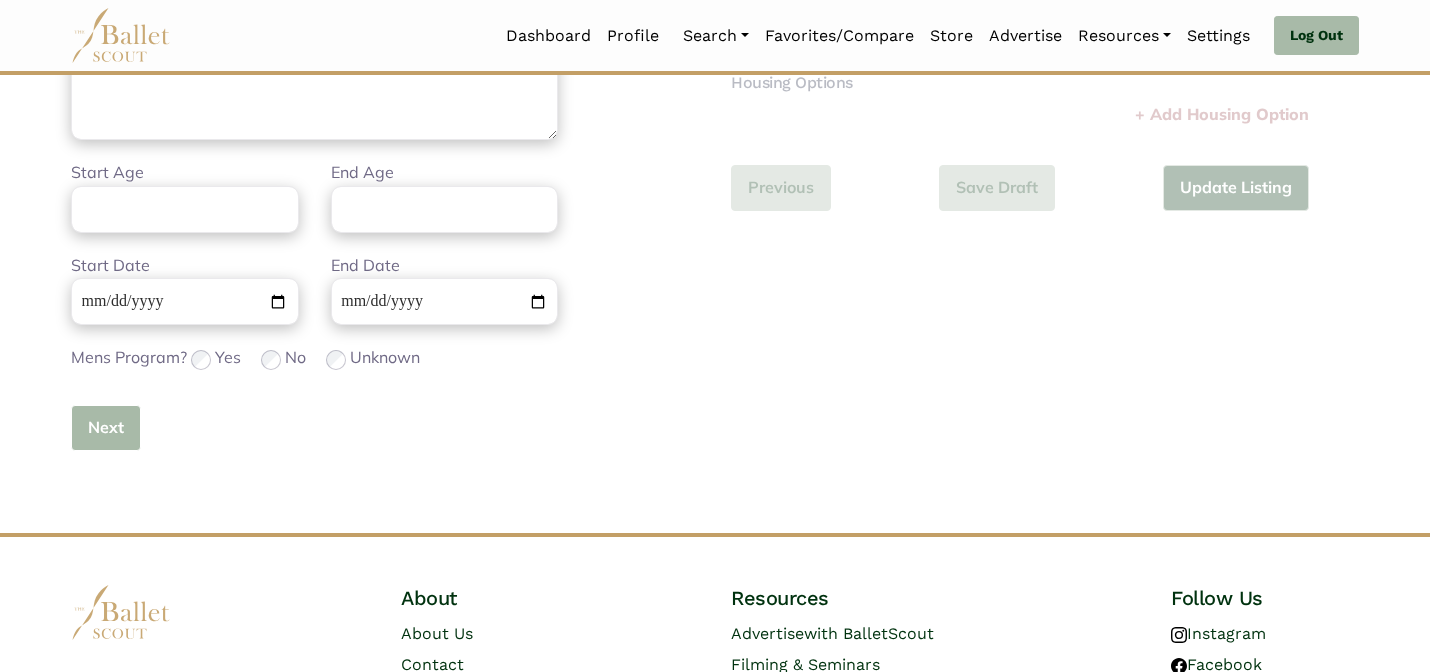 click on "Next" at bounding box center [106, 428] 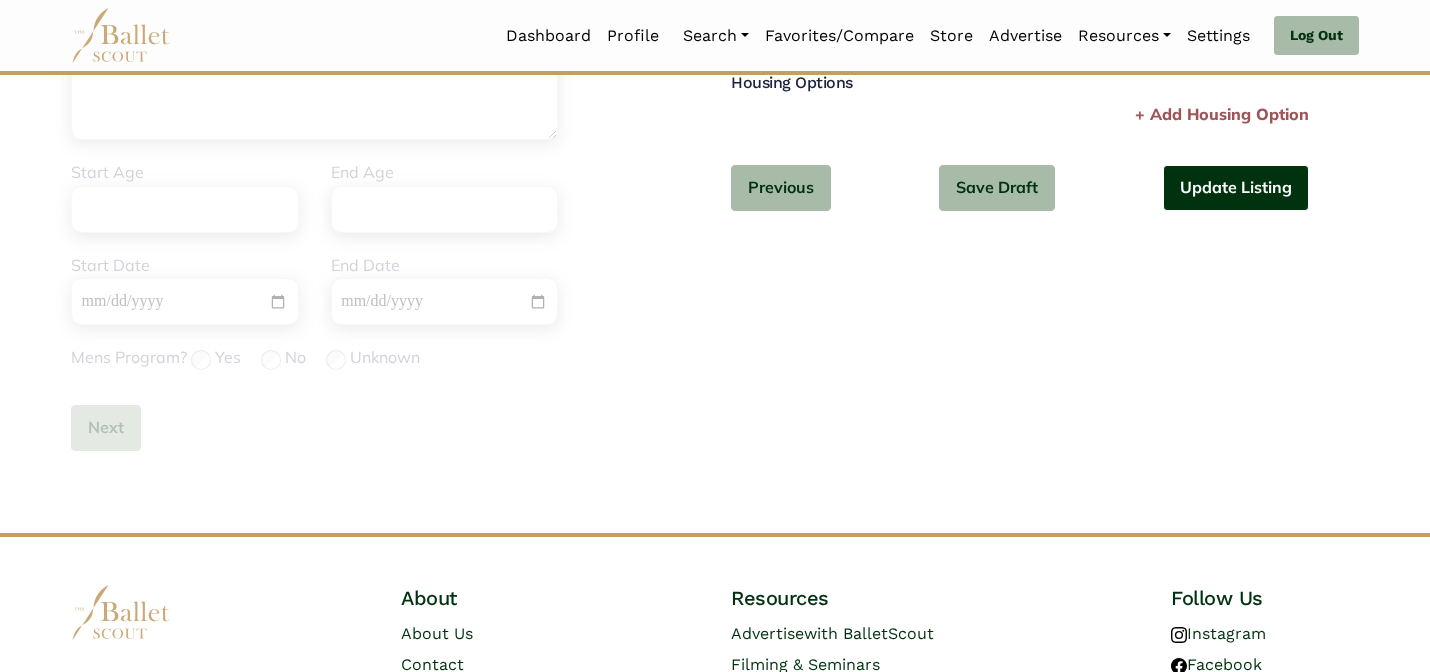 click on "Update Listing" at bounding box center [1236, 188] 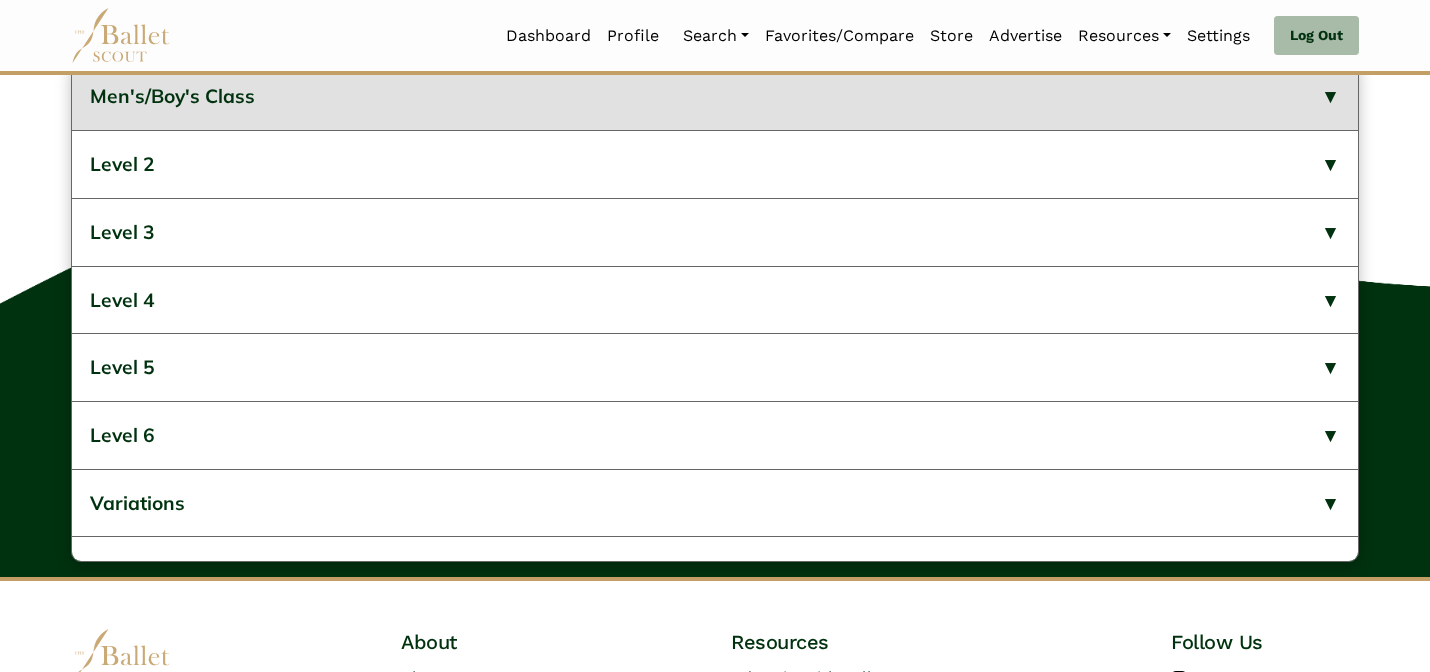 scroll, scrollTop: 1184, scrollLeft: 0, axis: vertical 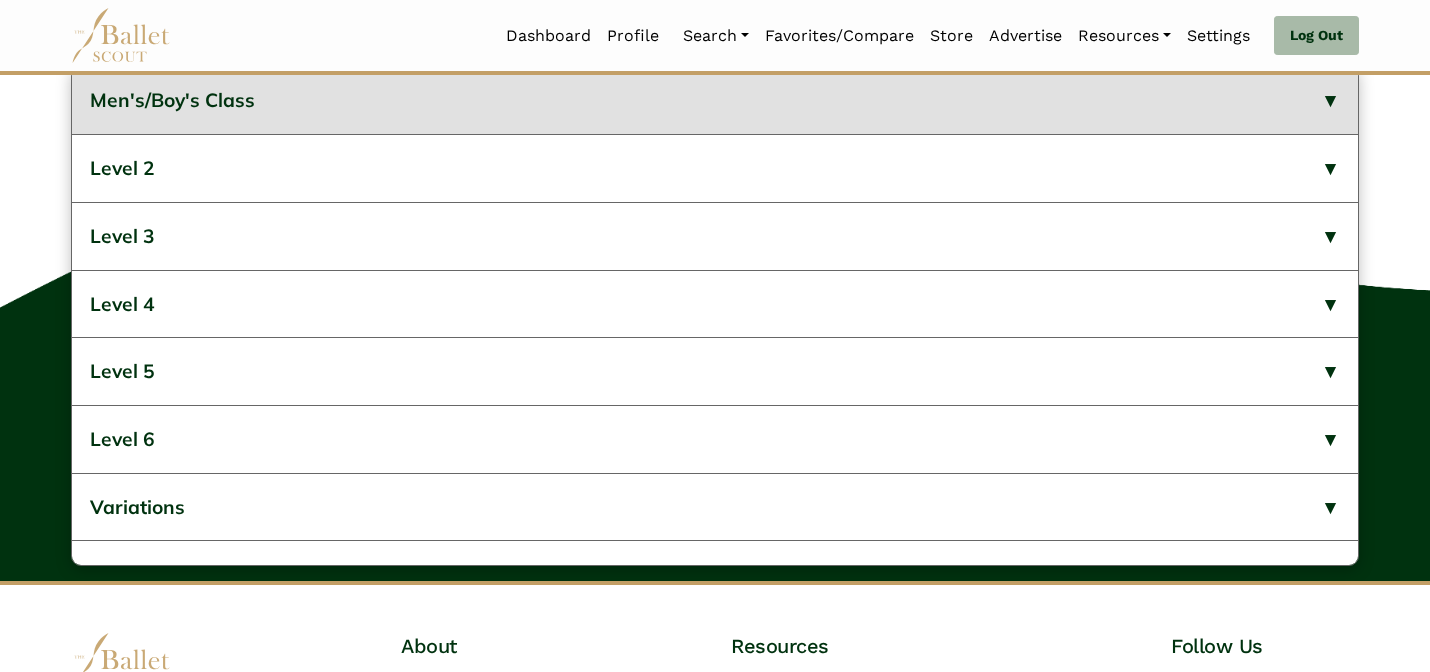 click on "Men's/Boy's Class" at bounding box center [715, 100] 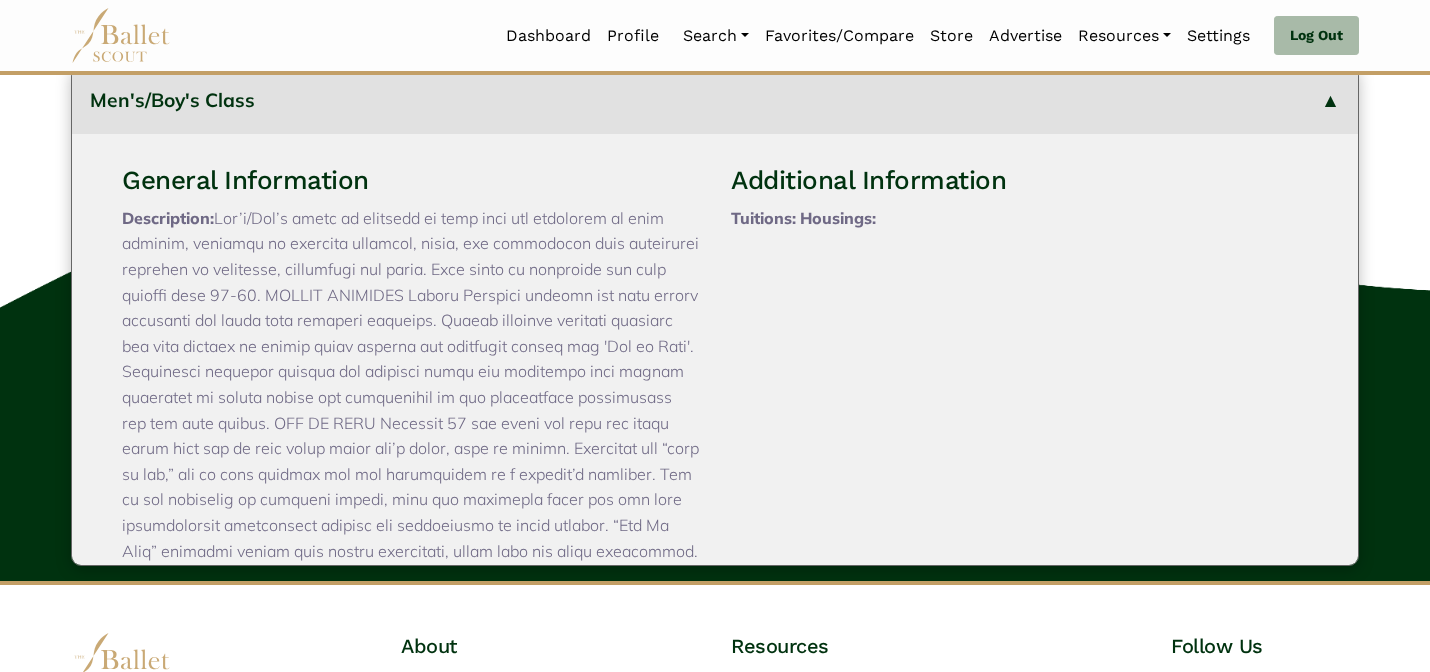 type 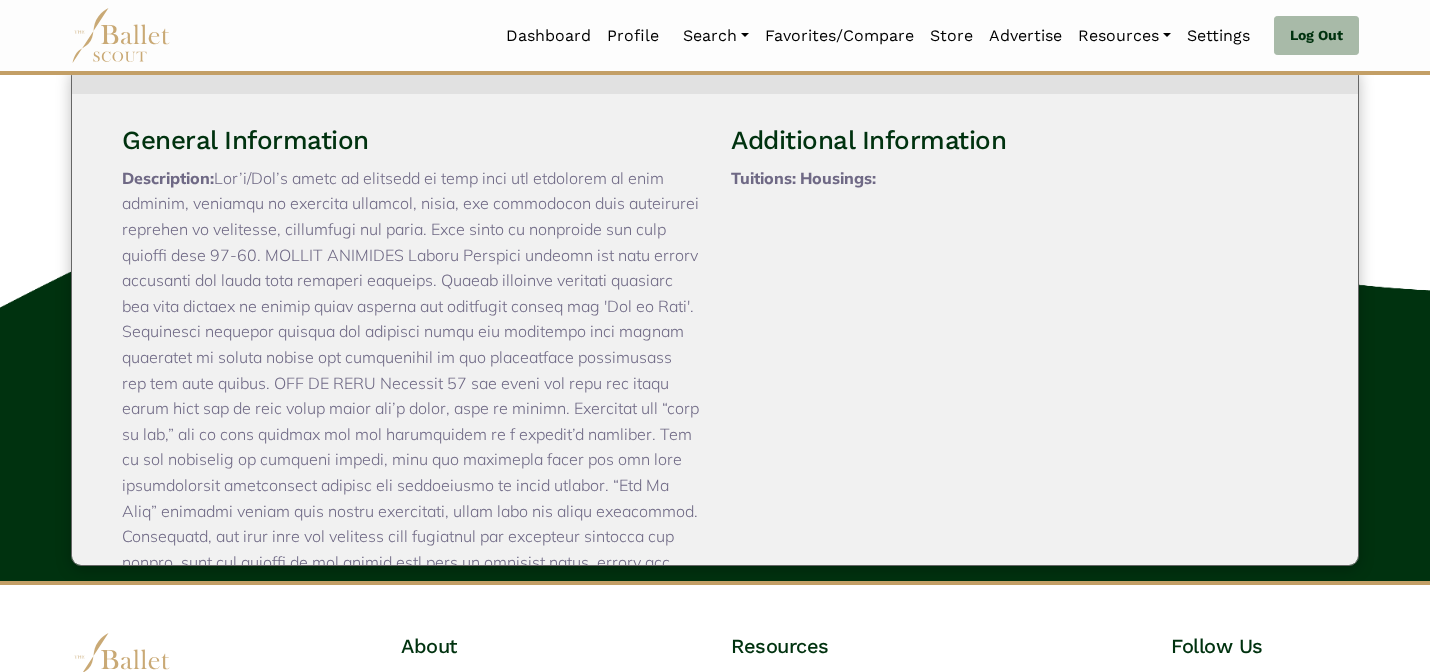 click on "Description:" at bounding box center (410, 396) 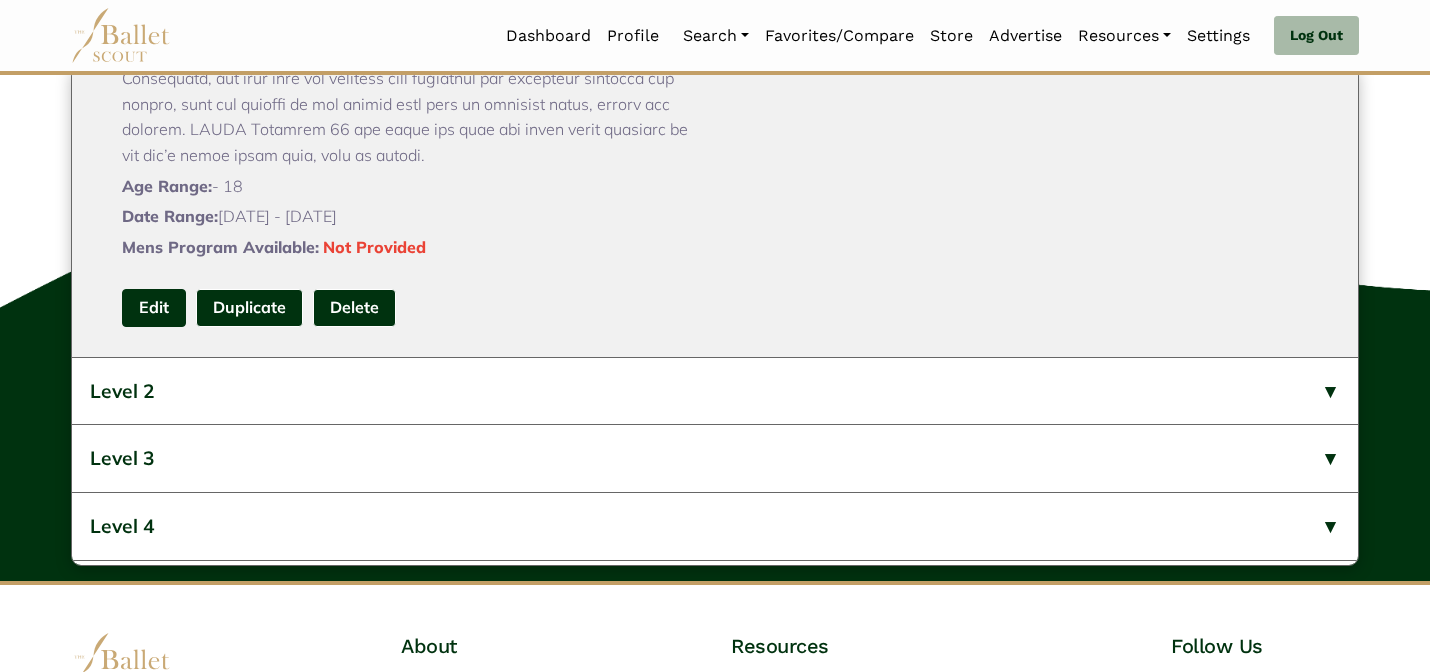 click on "Edit" at bounding box center (154, 307) 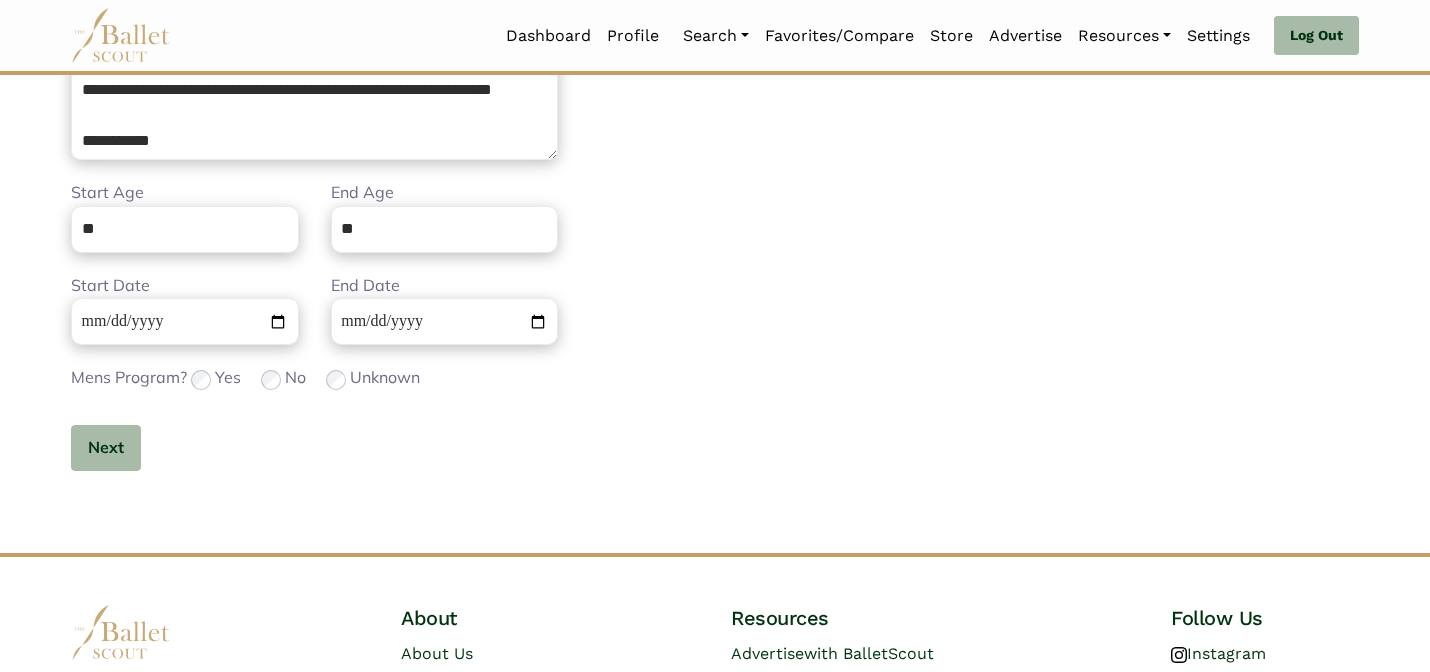 scroll, scrollTop: 632, scrollLeft: 0, axis: vertical 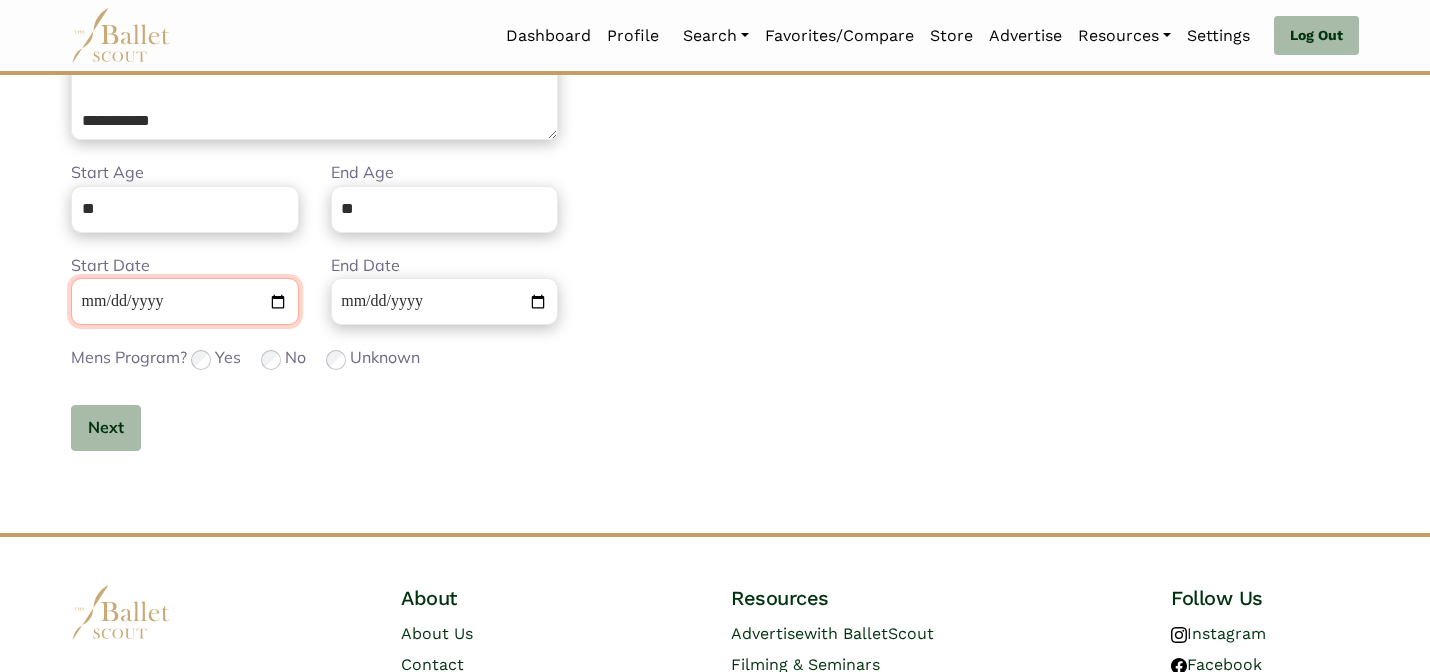 click on "**********" at bounding box center [185, 301] 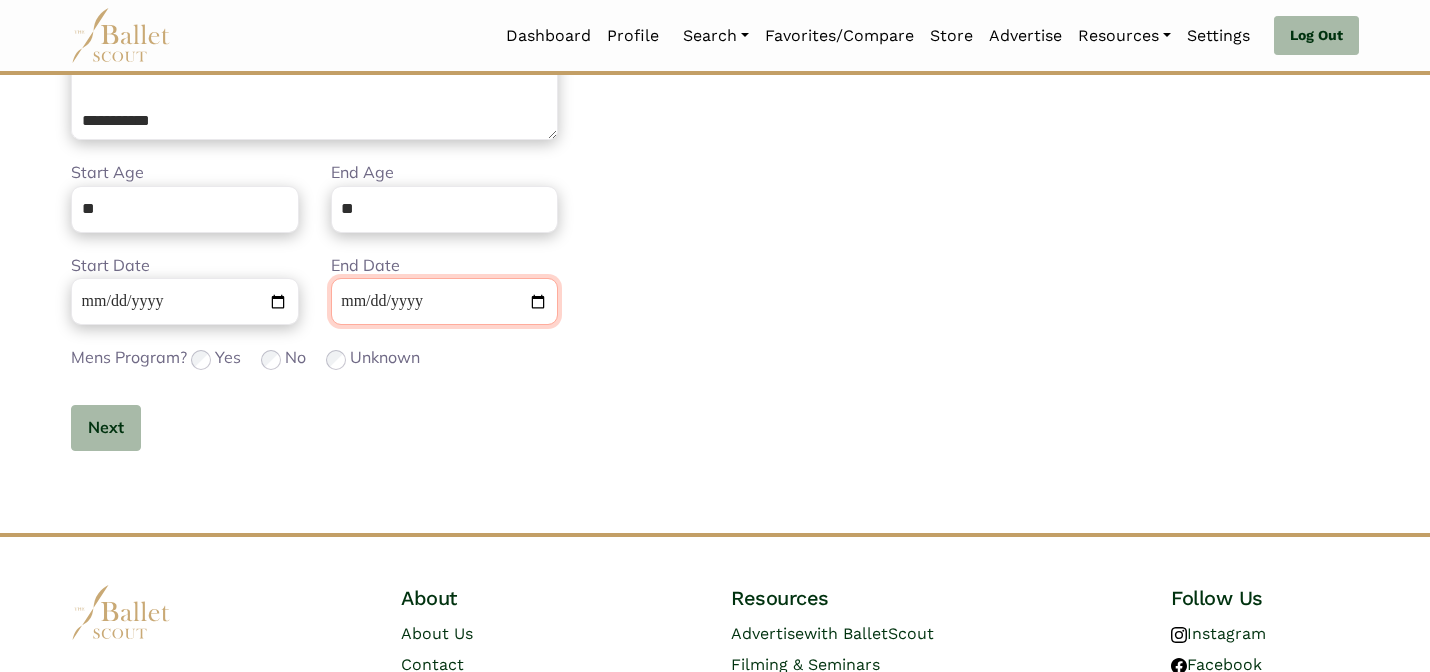 type 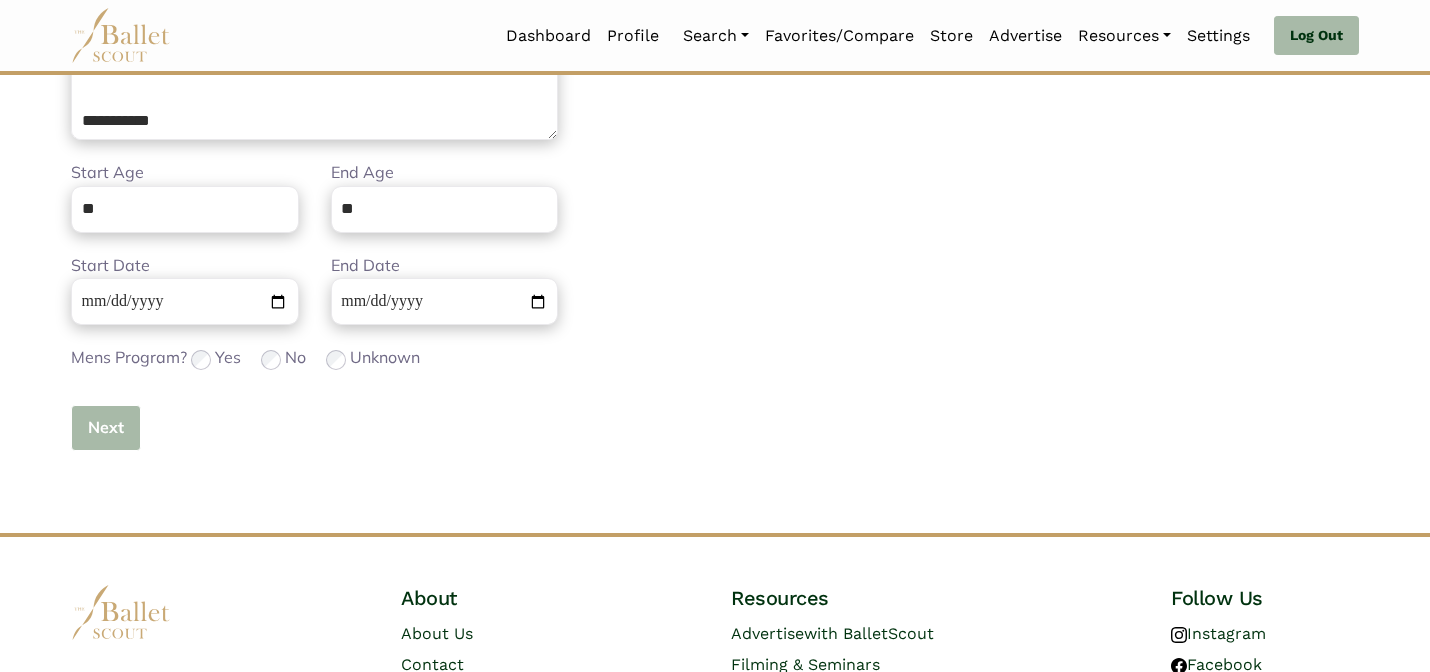 click on "Next" at bounding box center (106, 428) 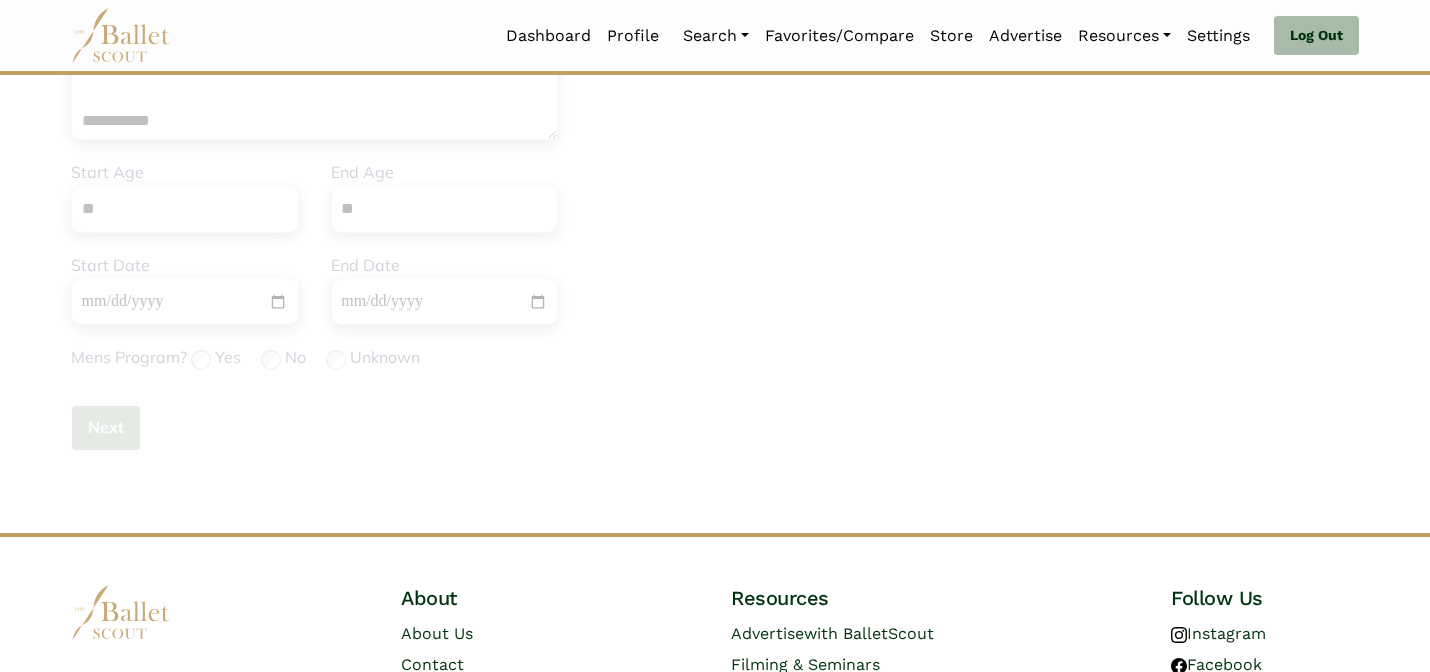 type 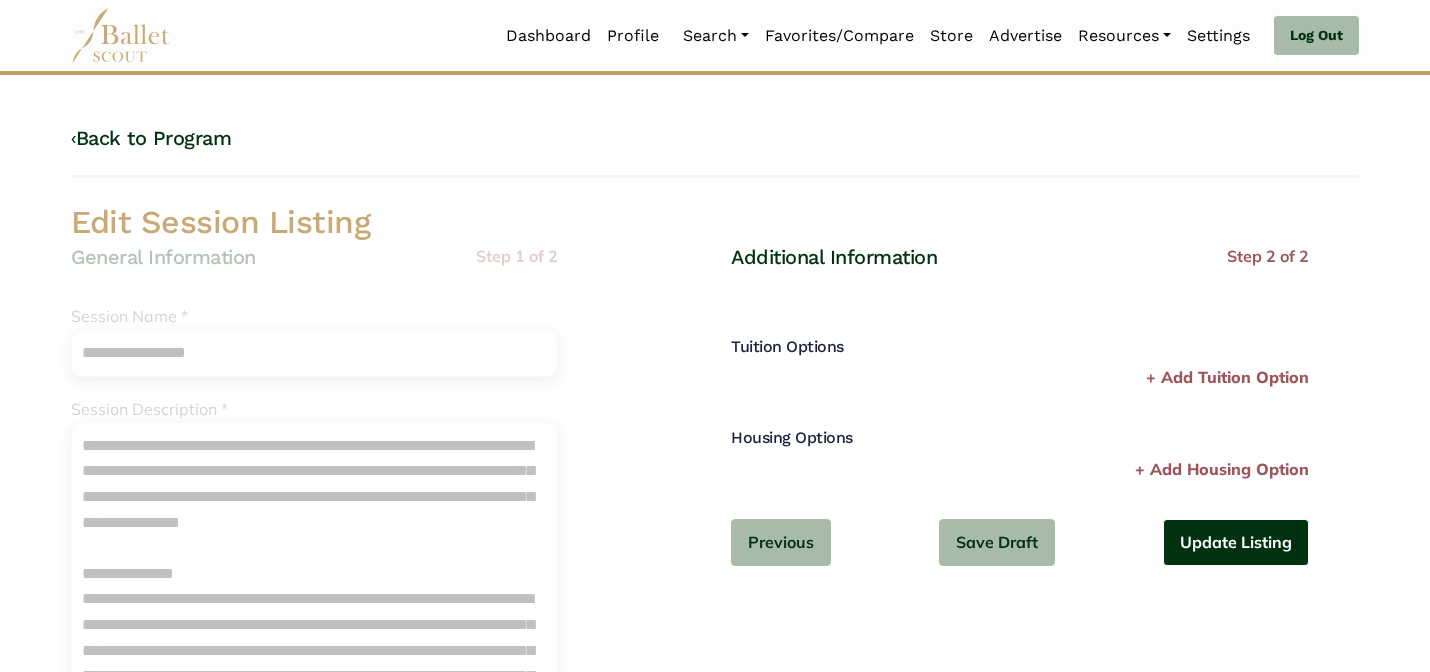 click on "Update Listing" at bounding box center (1236, 542) 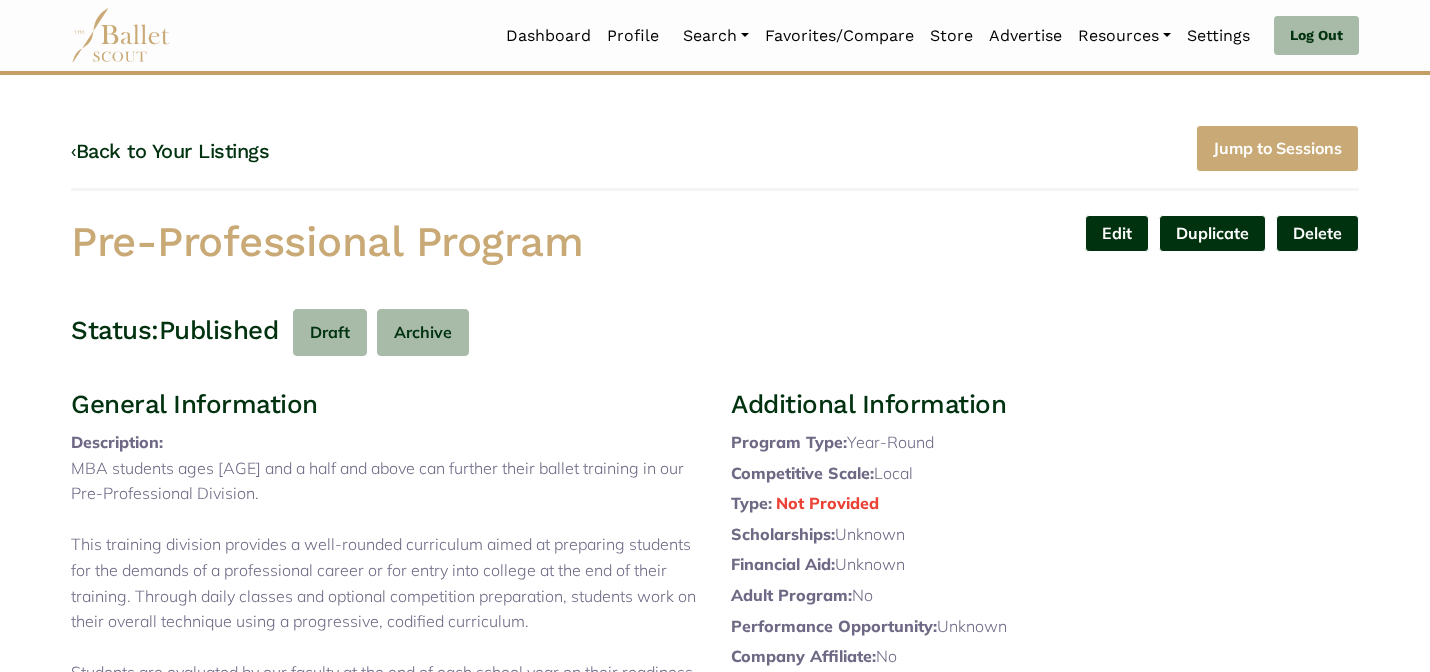 scroll, scrollTop: 0, scrollLeft: 0, axis: both 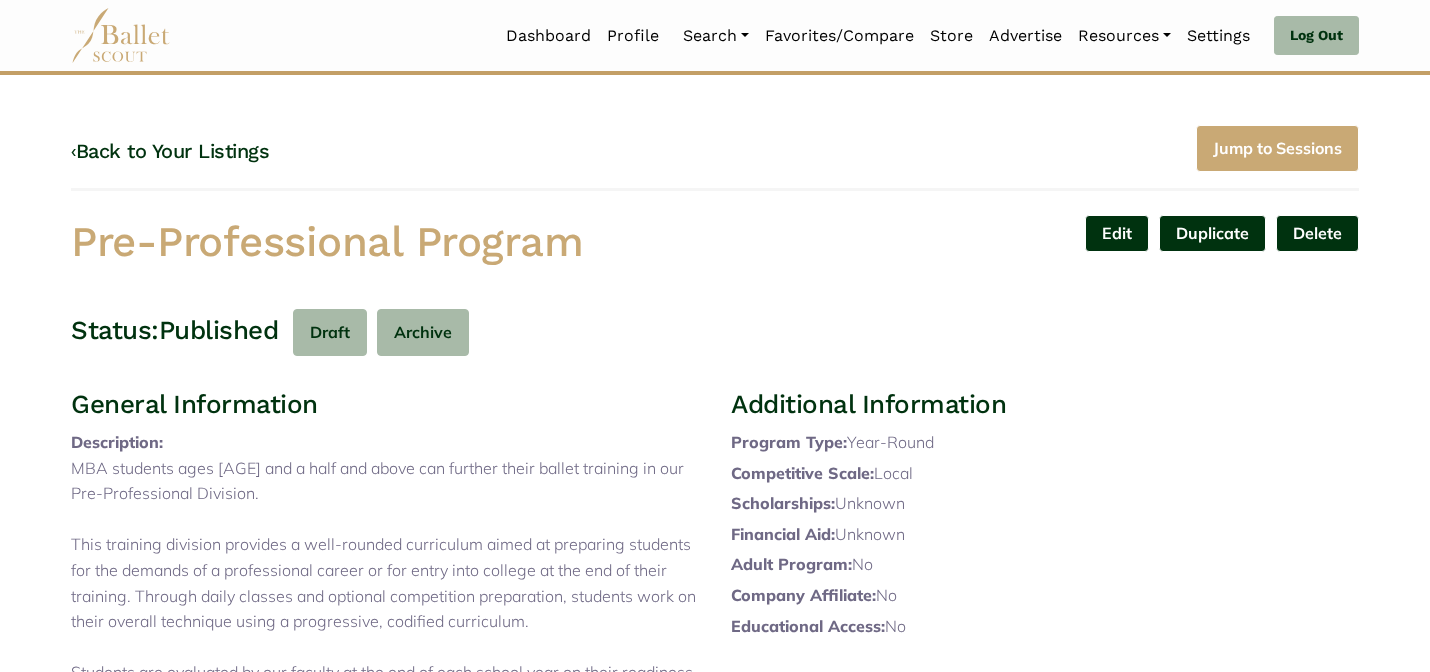 click on "Financial Aid:
Unknown" at bounding box center (1045, 535) 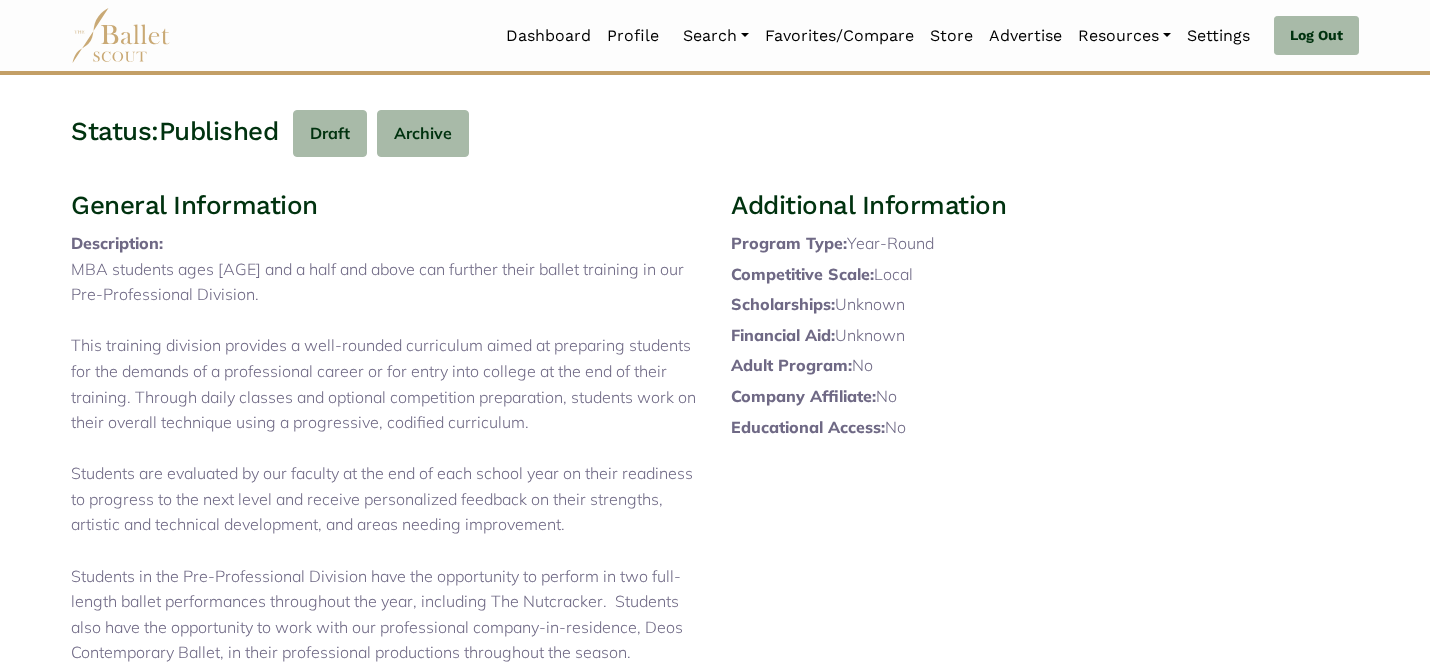 scroll, scrollTop: 200, scrollLeft: 0, axis: vertical 